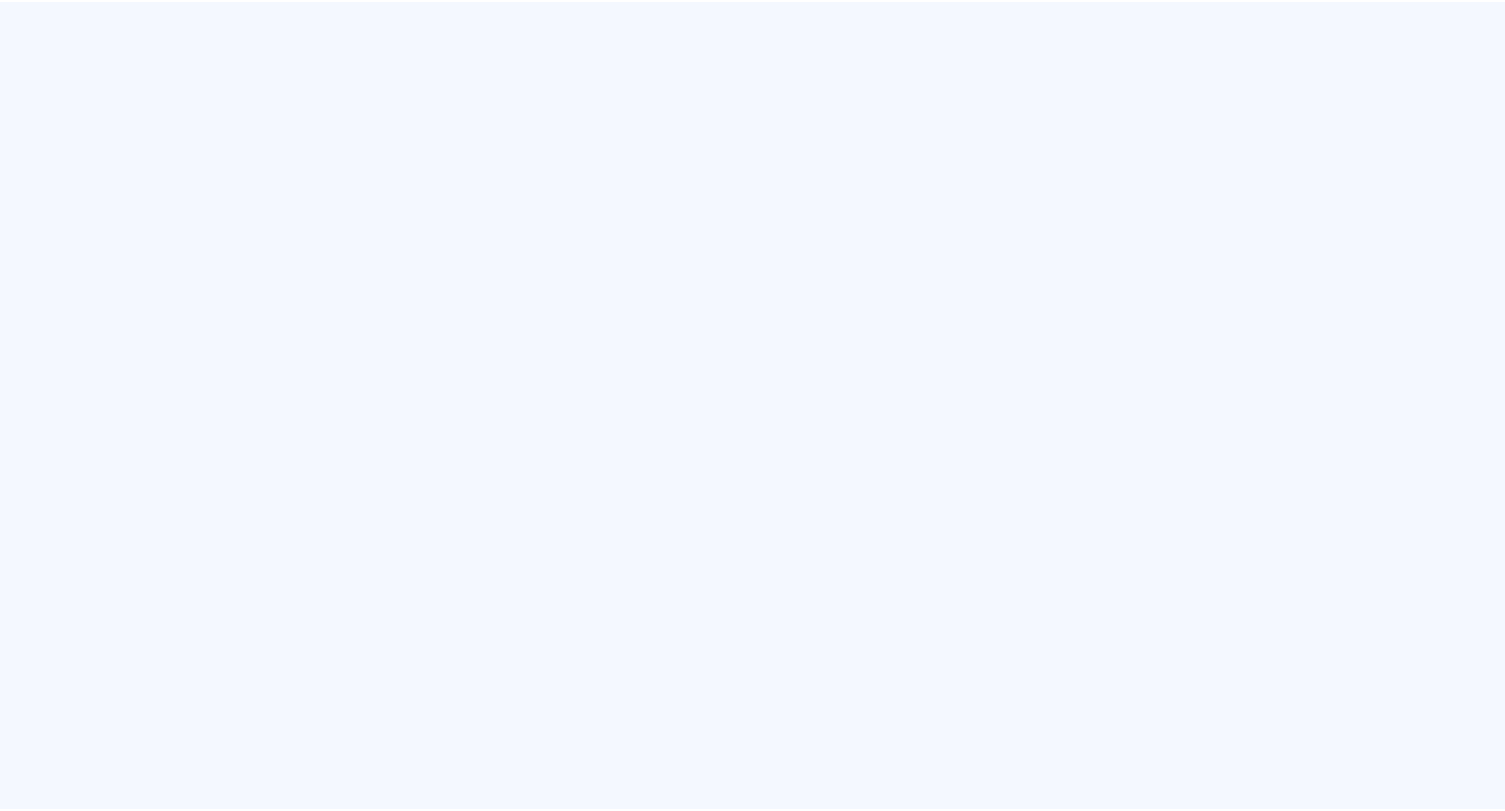 scroll, scrollTop: 0, scrollLeft: 0, axis: both 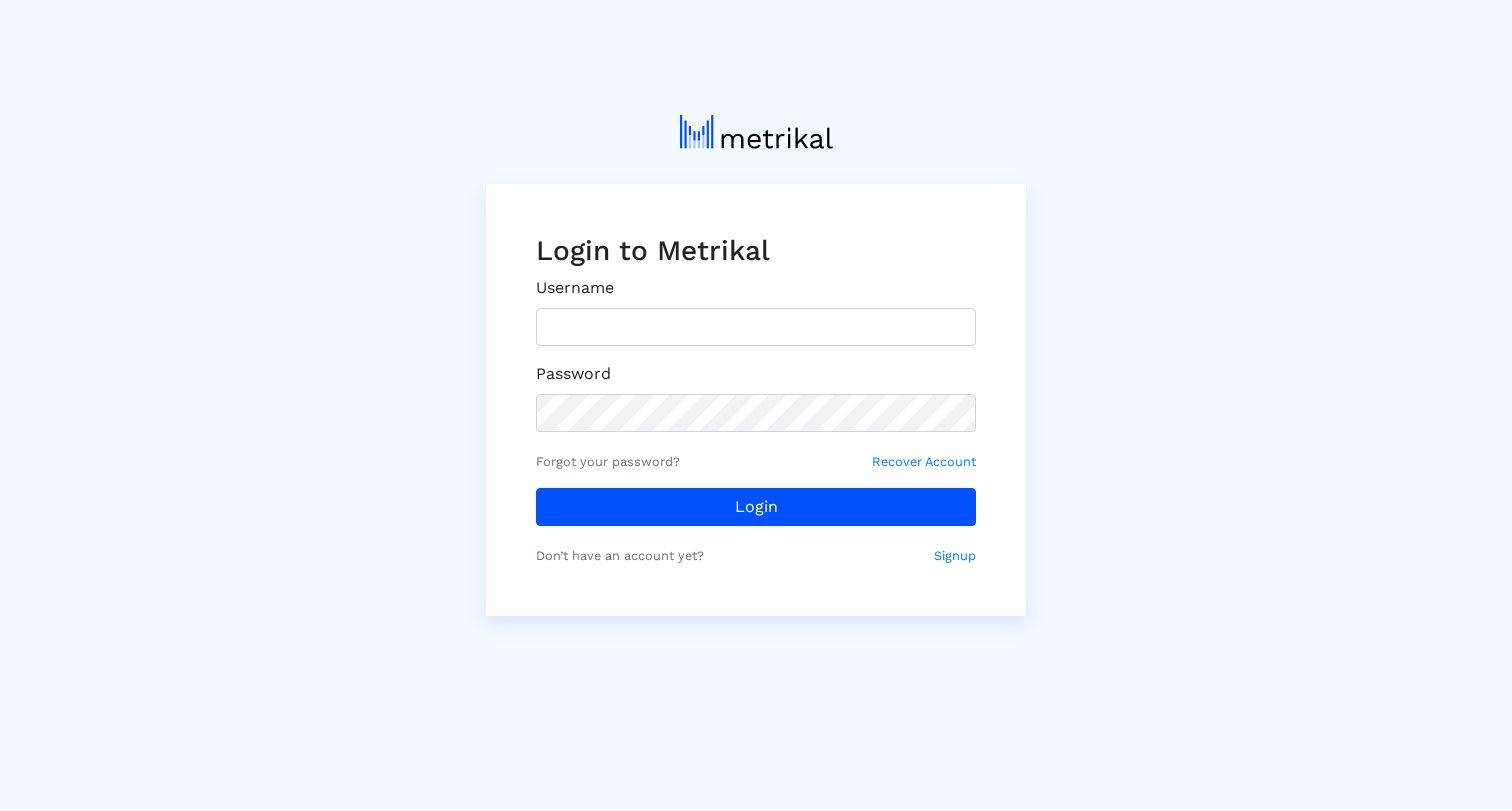 click on "Username" 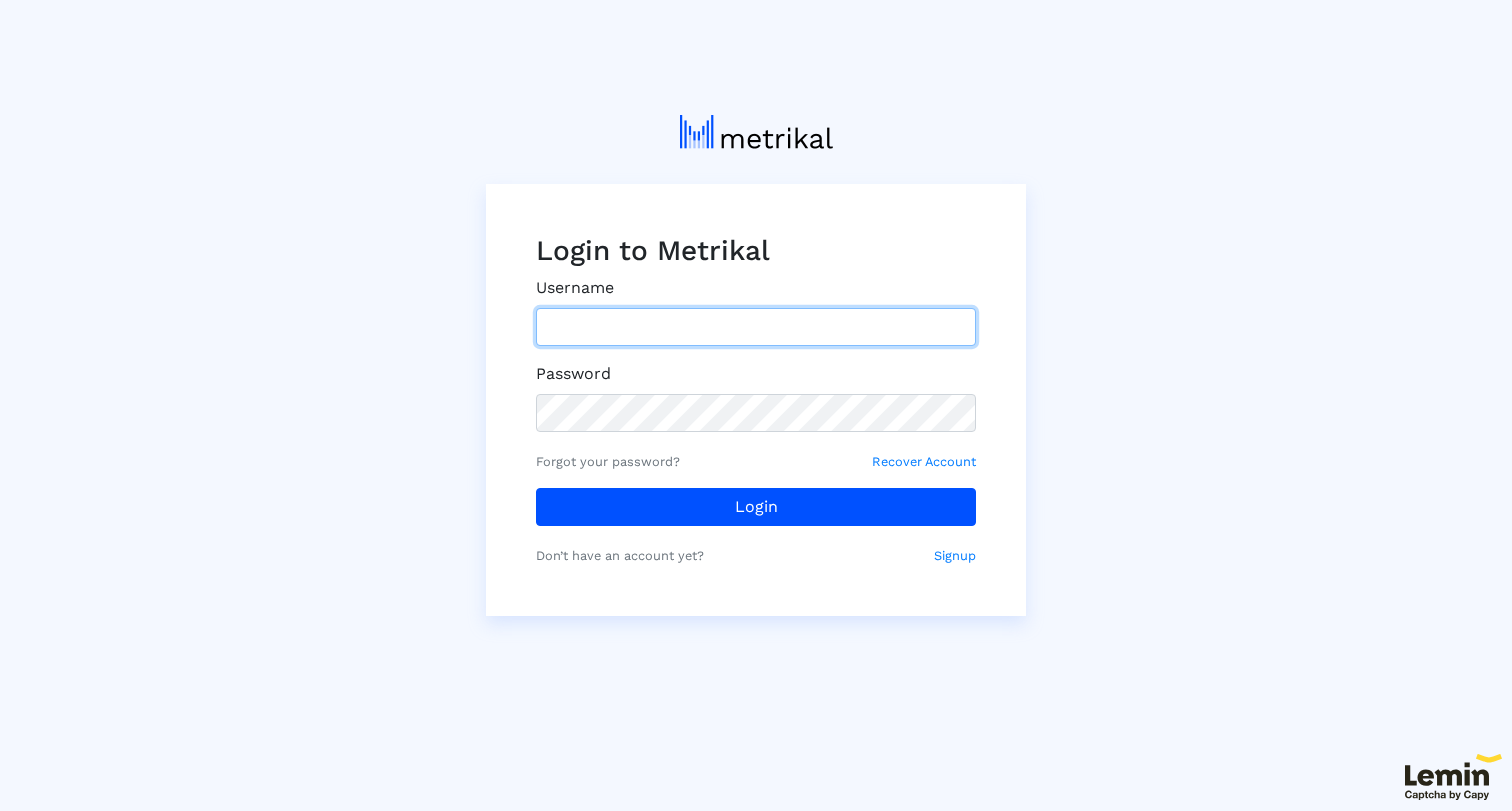 paste on "[EMAIL_ADDRESS][DOMAIN_NAME]" 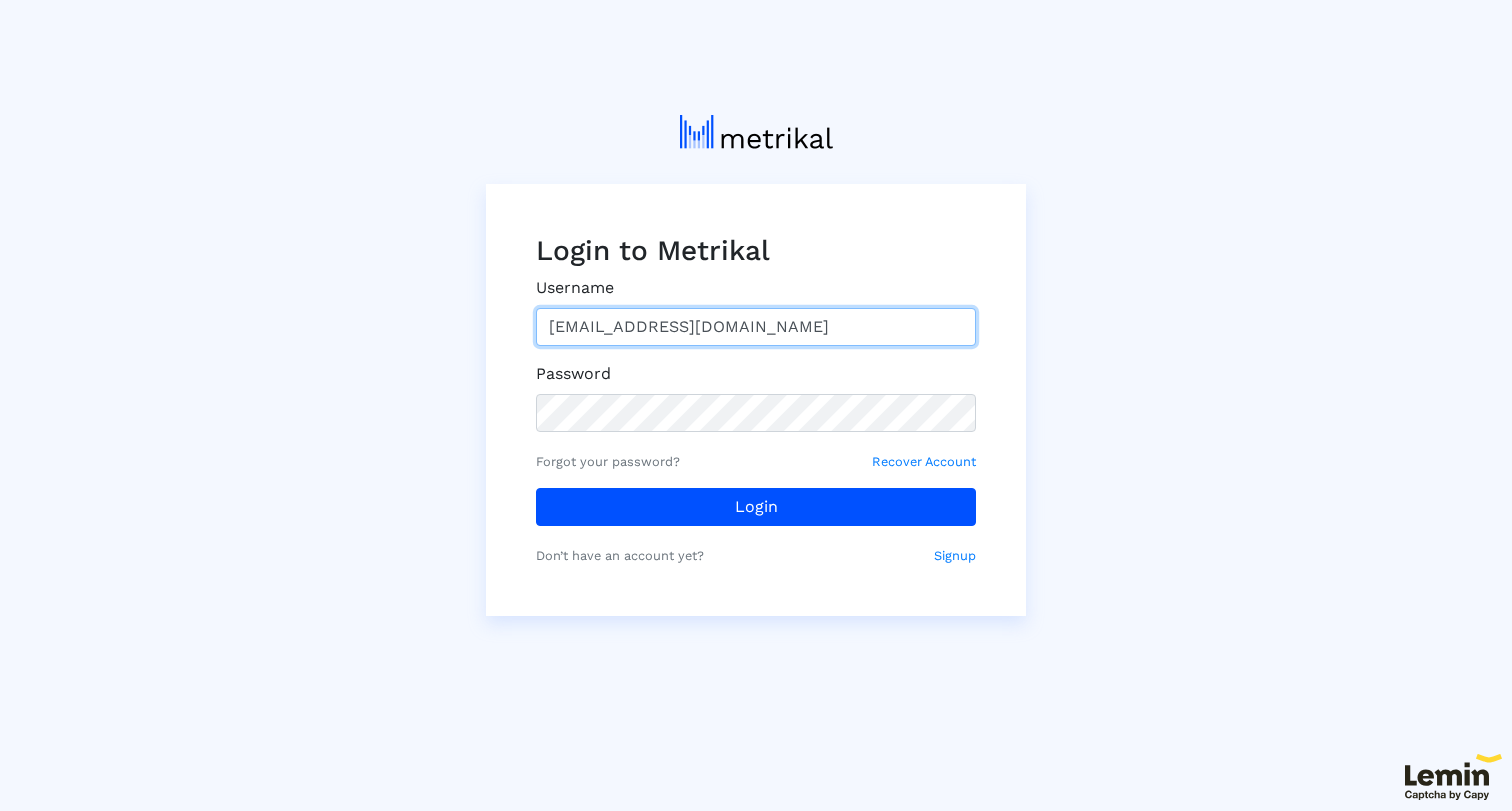 type on "[EMAIL_ADDRESS][DOMAIN_NAME]" 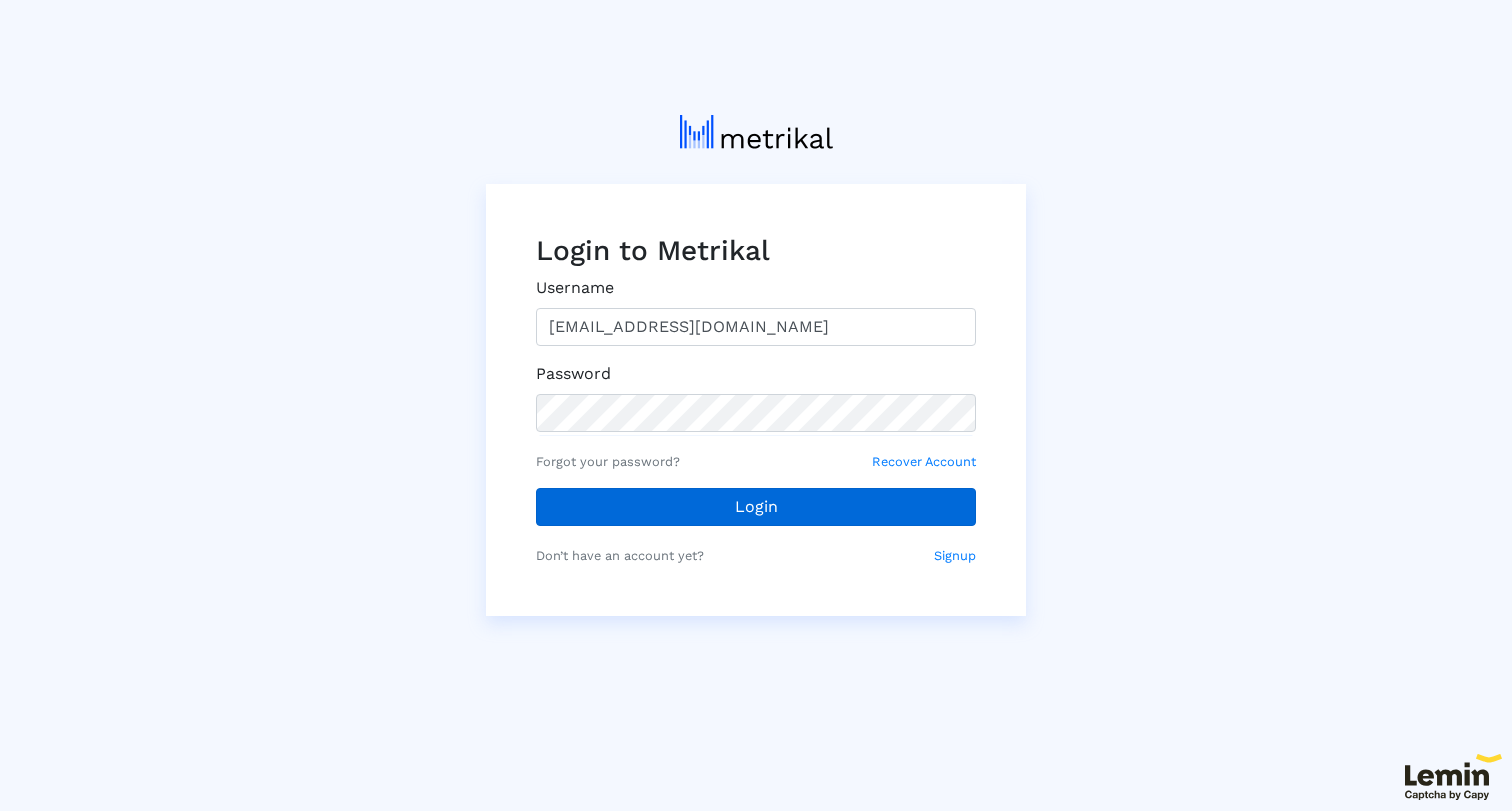 click on "Login" 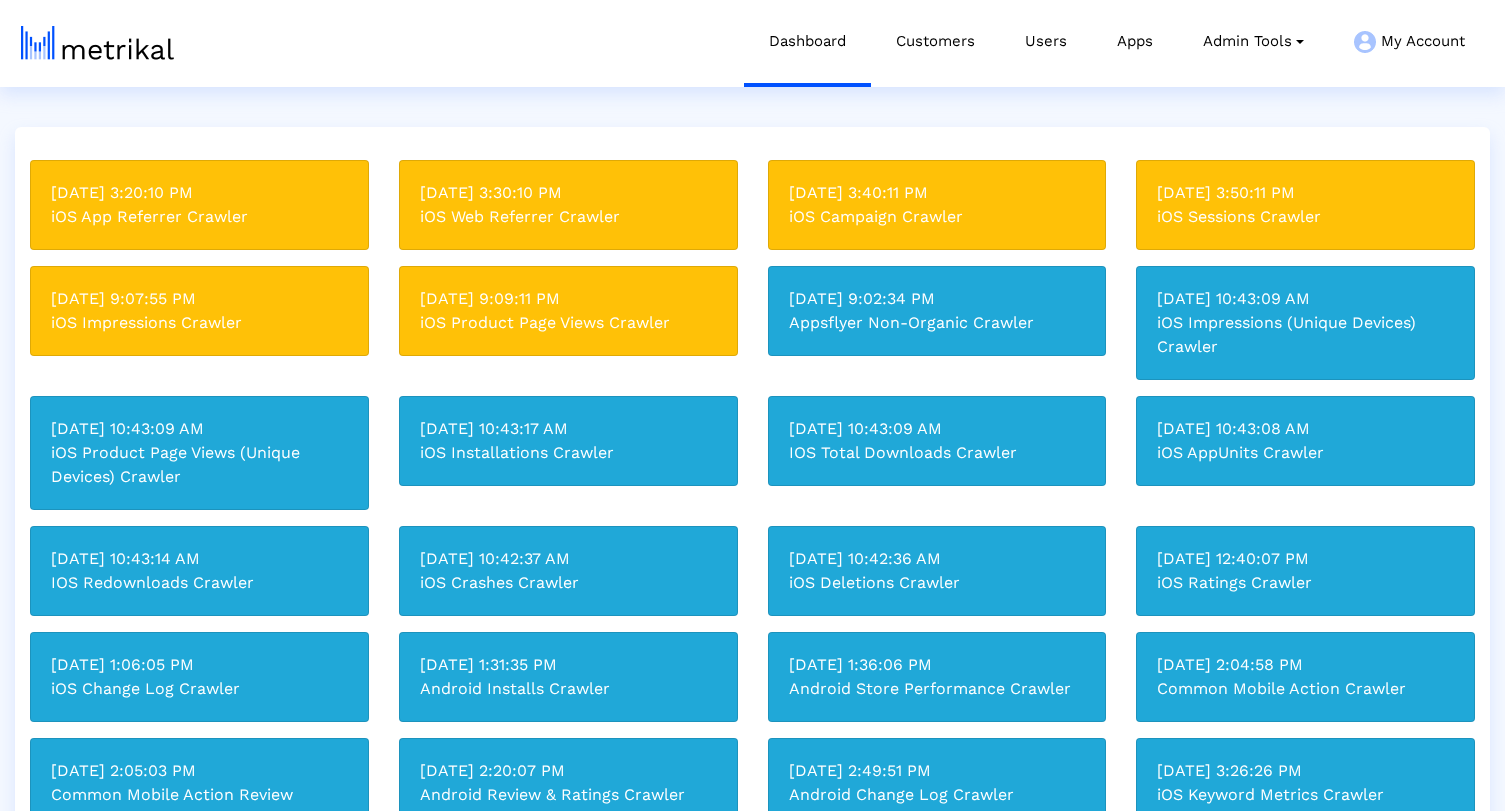 scroll, scrollTop: 0, scrollLeft: 0, axis: both 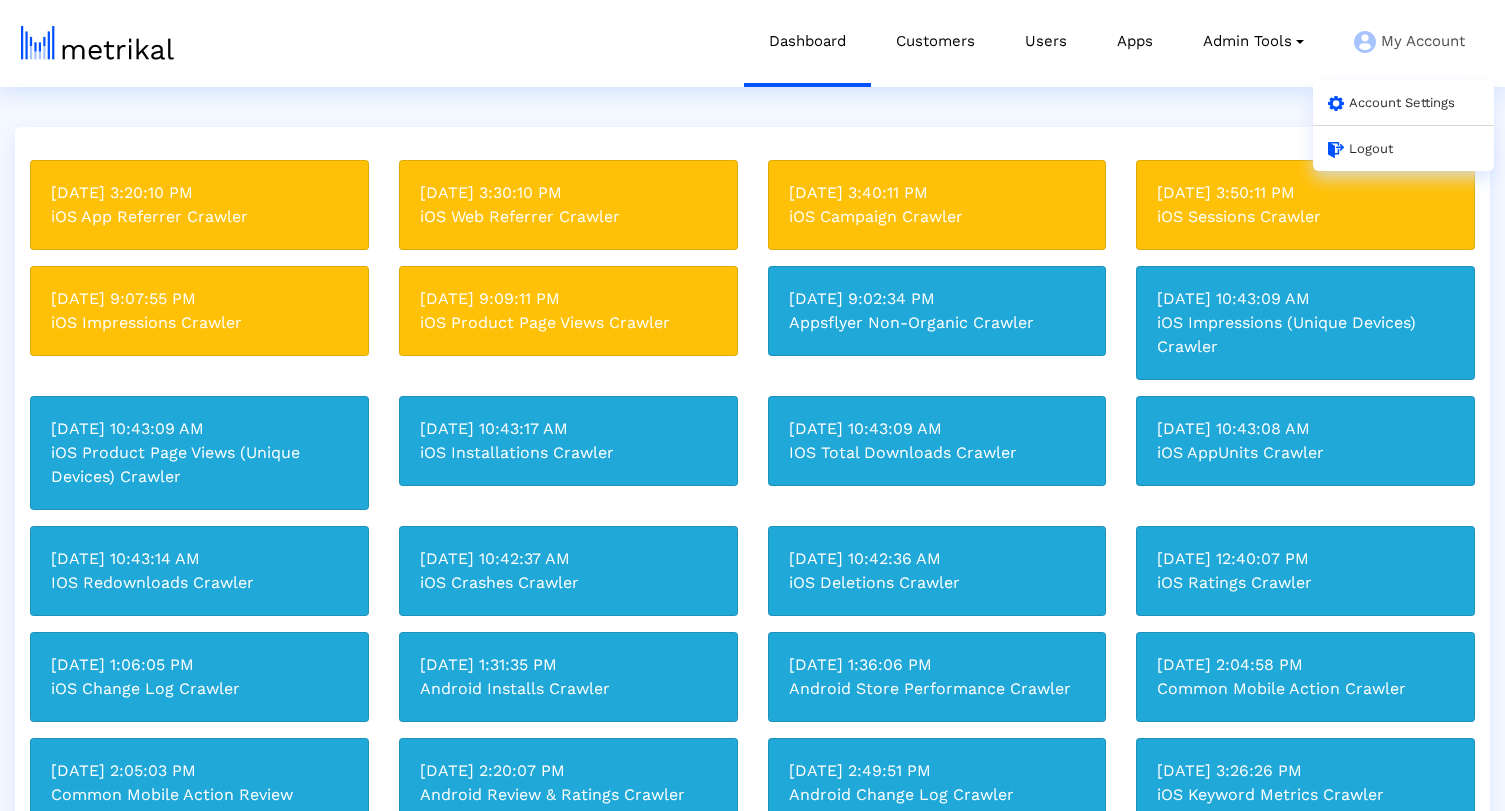 click on "Account Settings" at bounding box center [1391, 102] 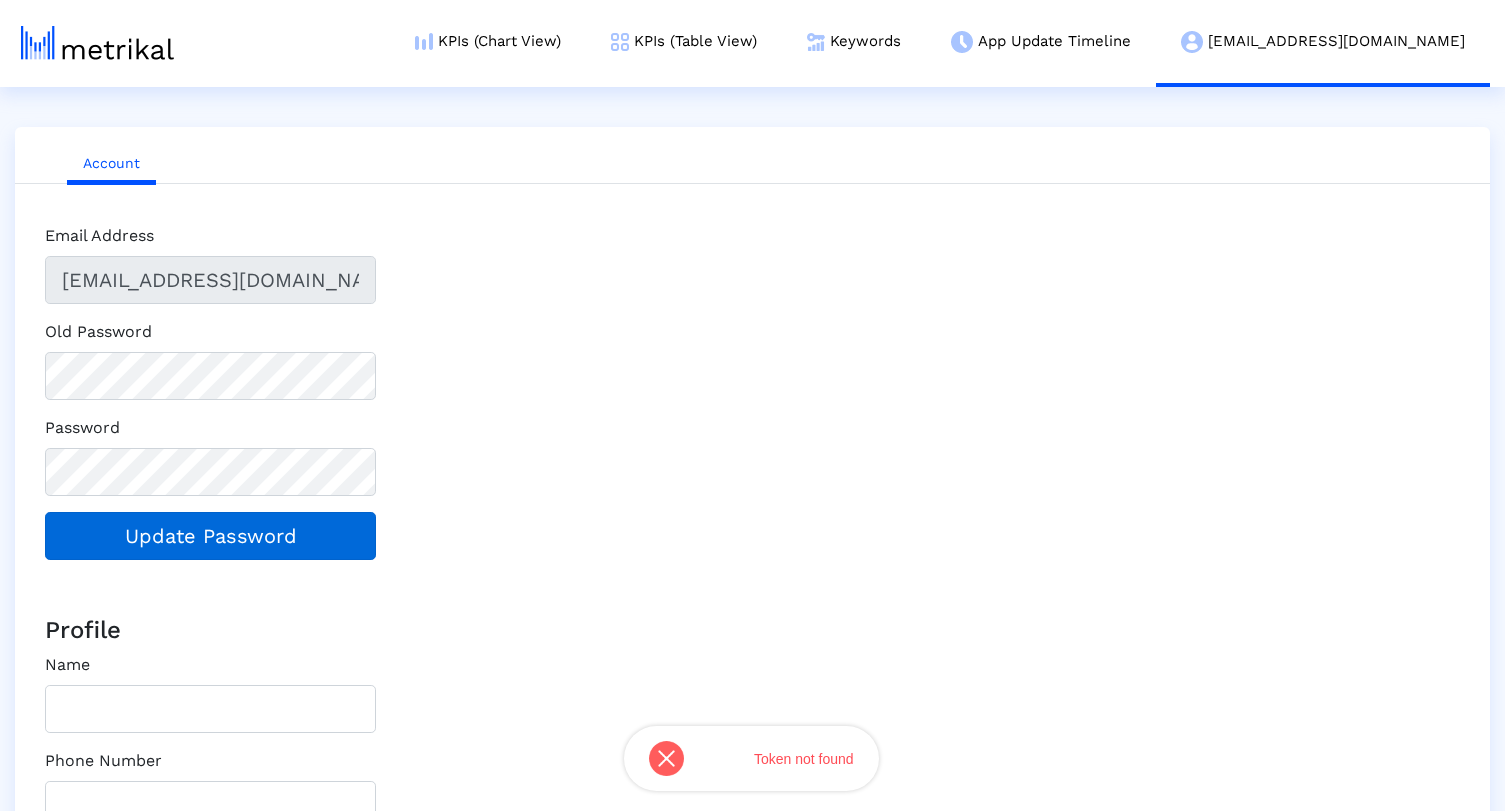 click on "Update Password" 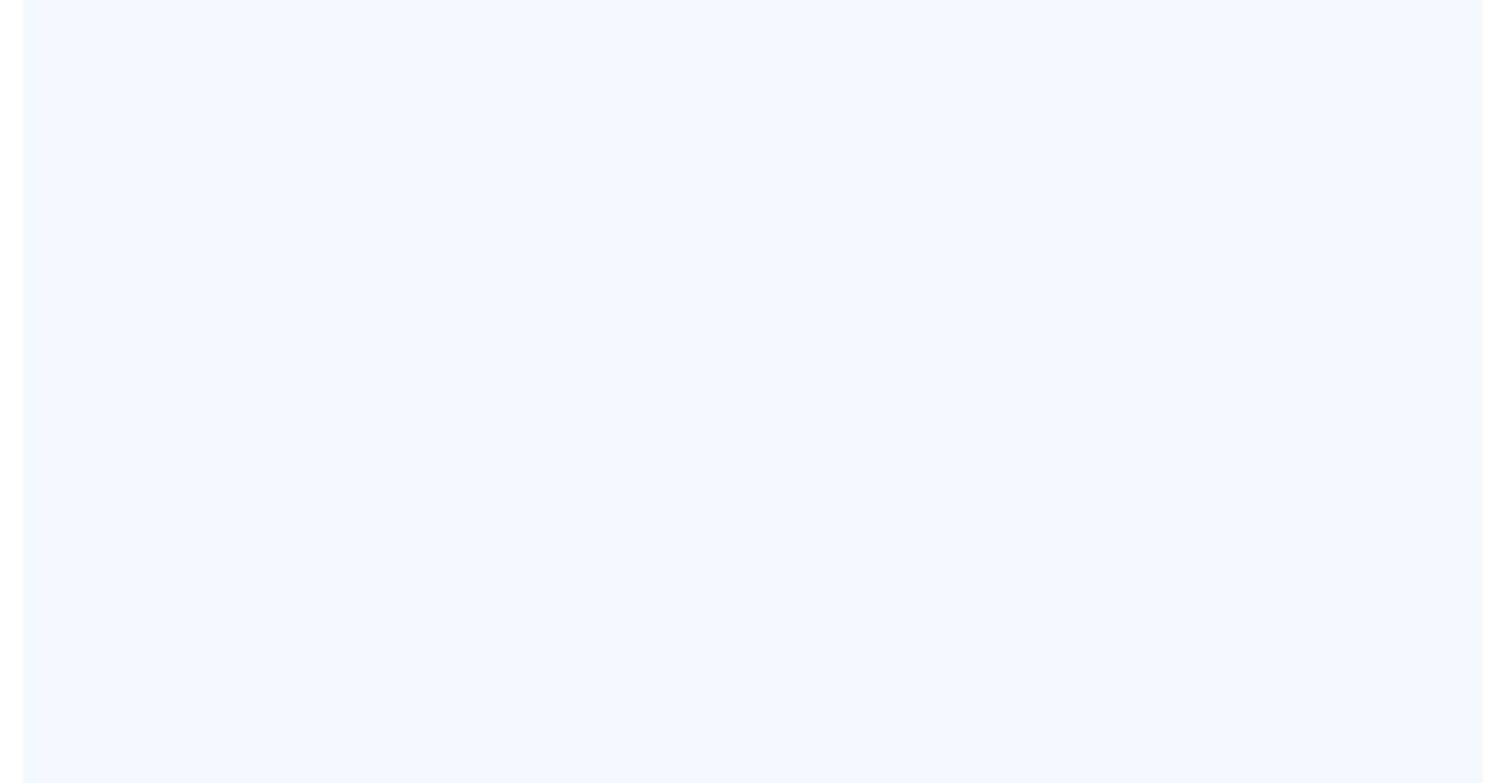 scroll, scrollTop: 0, scrollLeft: 0, axis: both 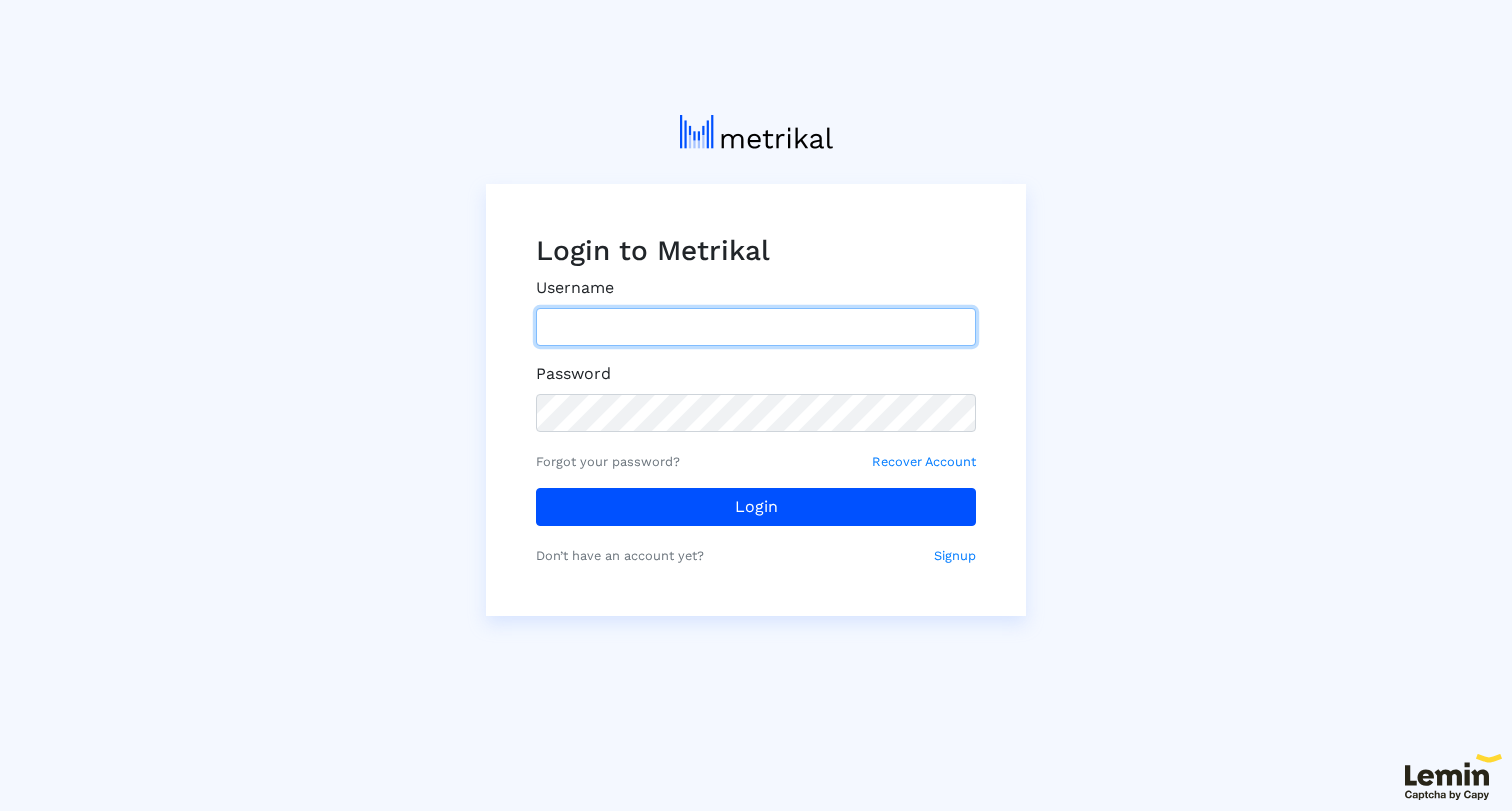 type on "[EMAIL_ADDRESS][DOMAIN_NAME]" 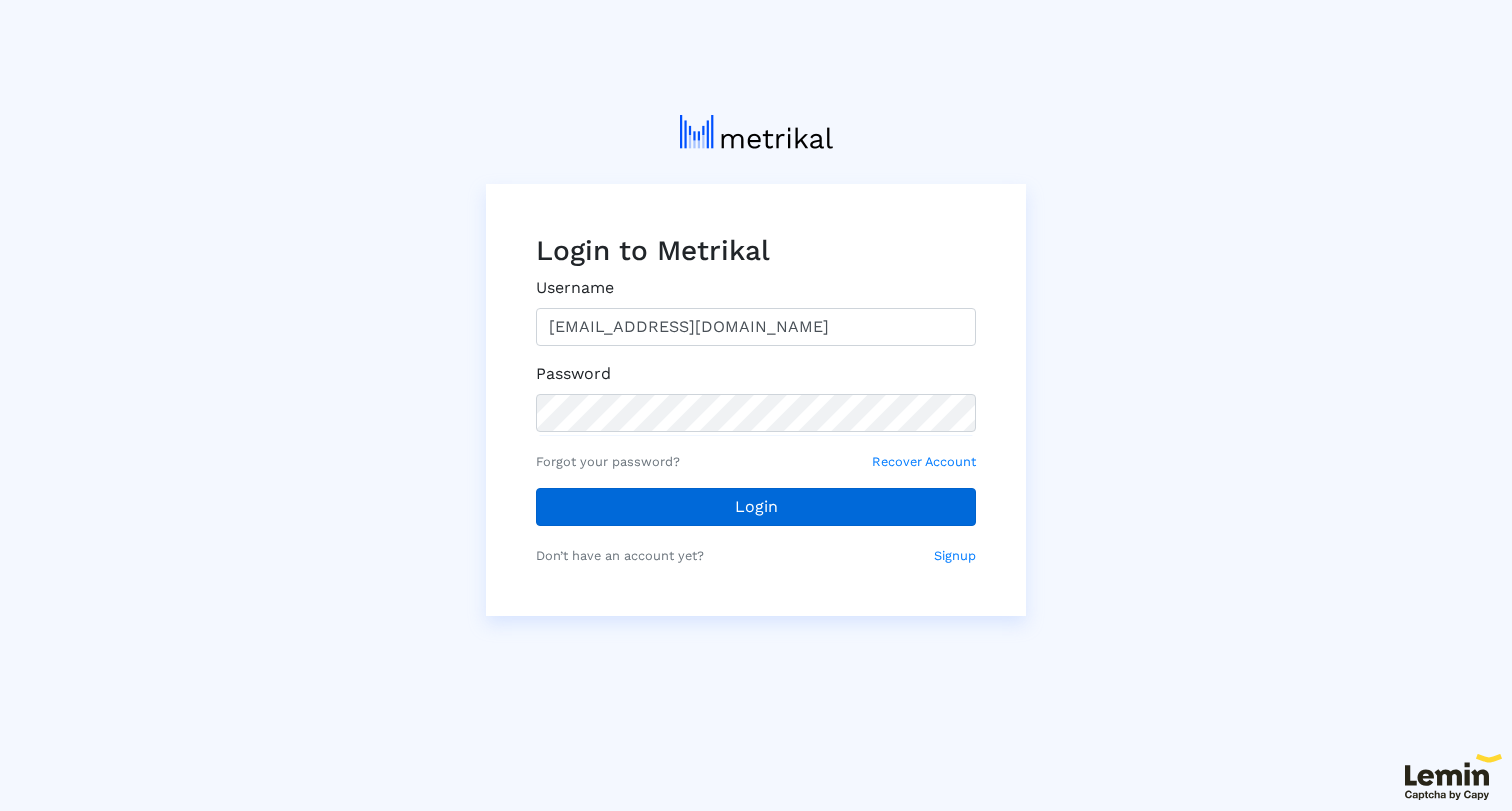 click on "Login" 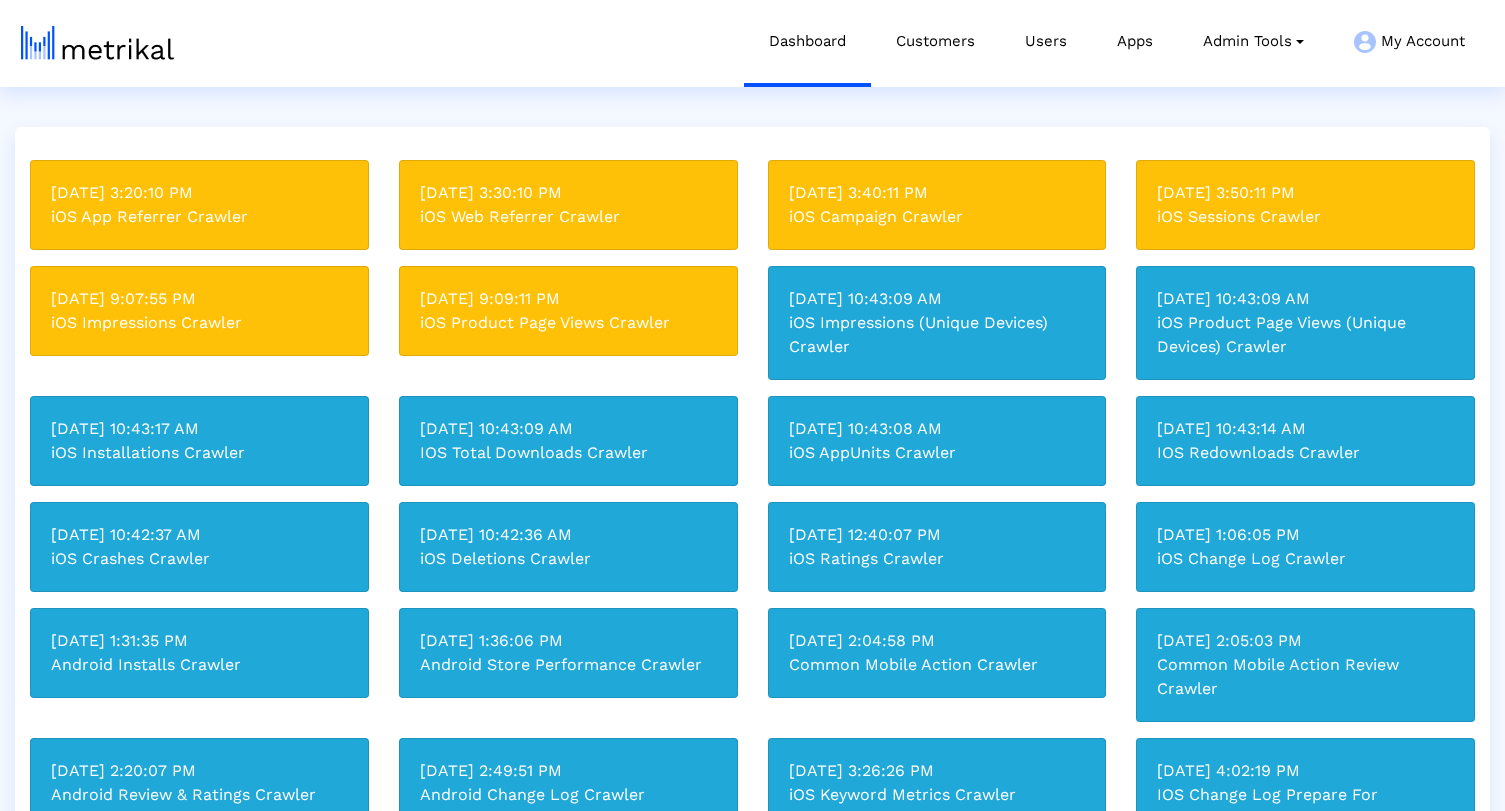 click on "[DATE] 9:09:11 PM" at bounding box center (568, 299) 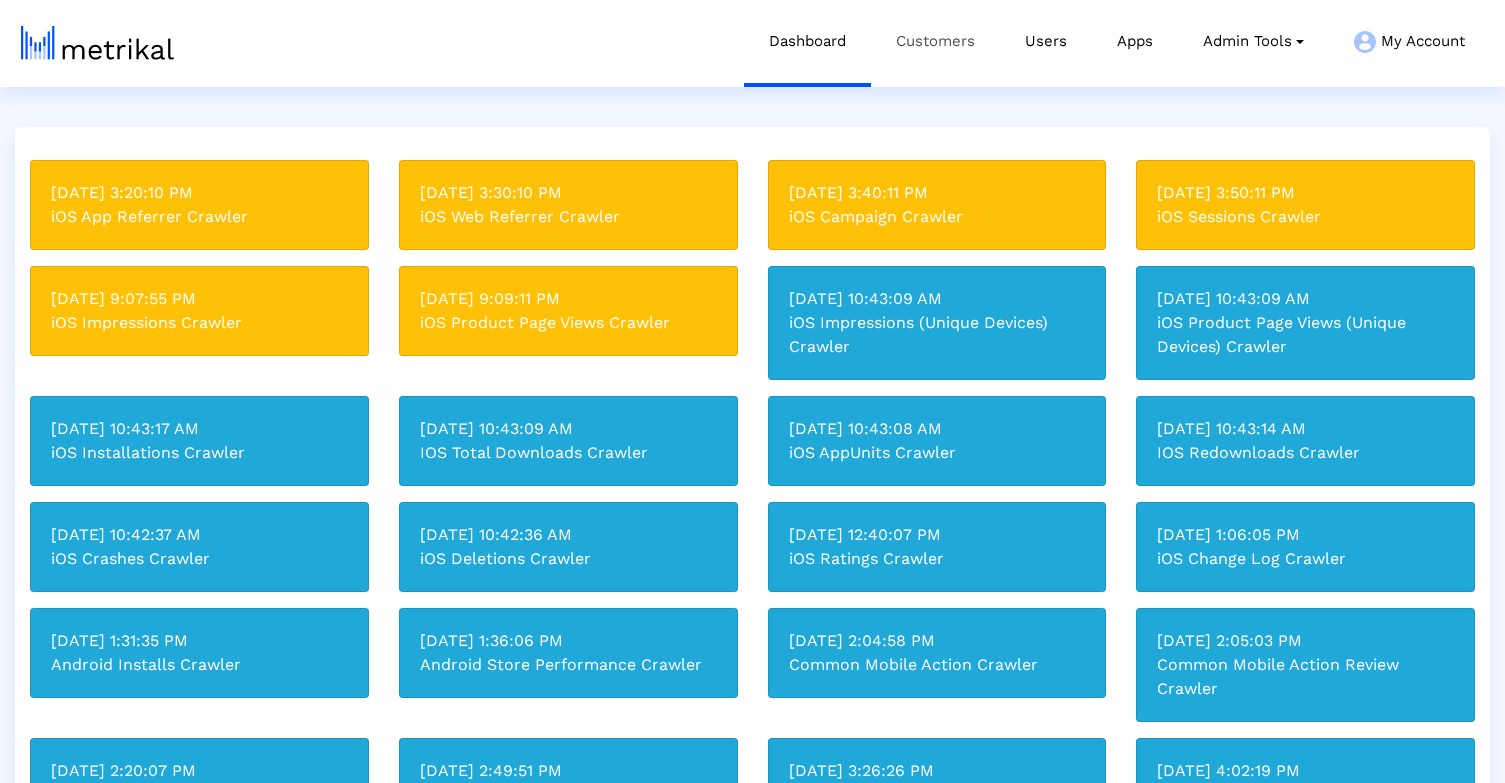 click on "Customers" at bounding box center [935, 41] 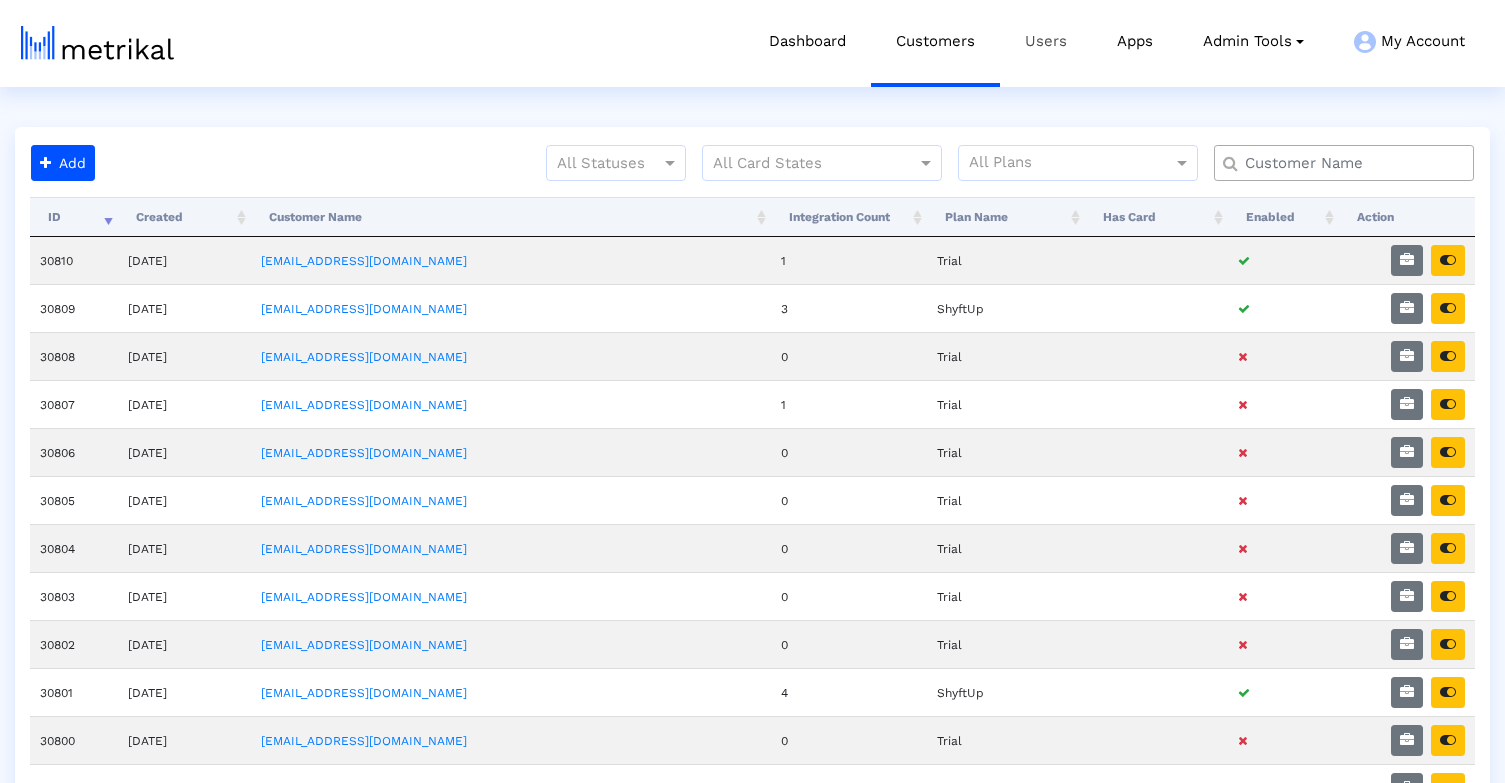 scroll, scrollTop: 0, scrollLeft: 0, axis: both 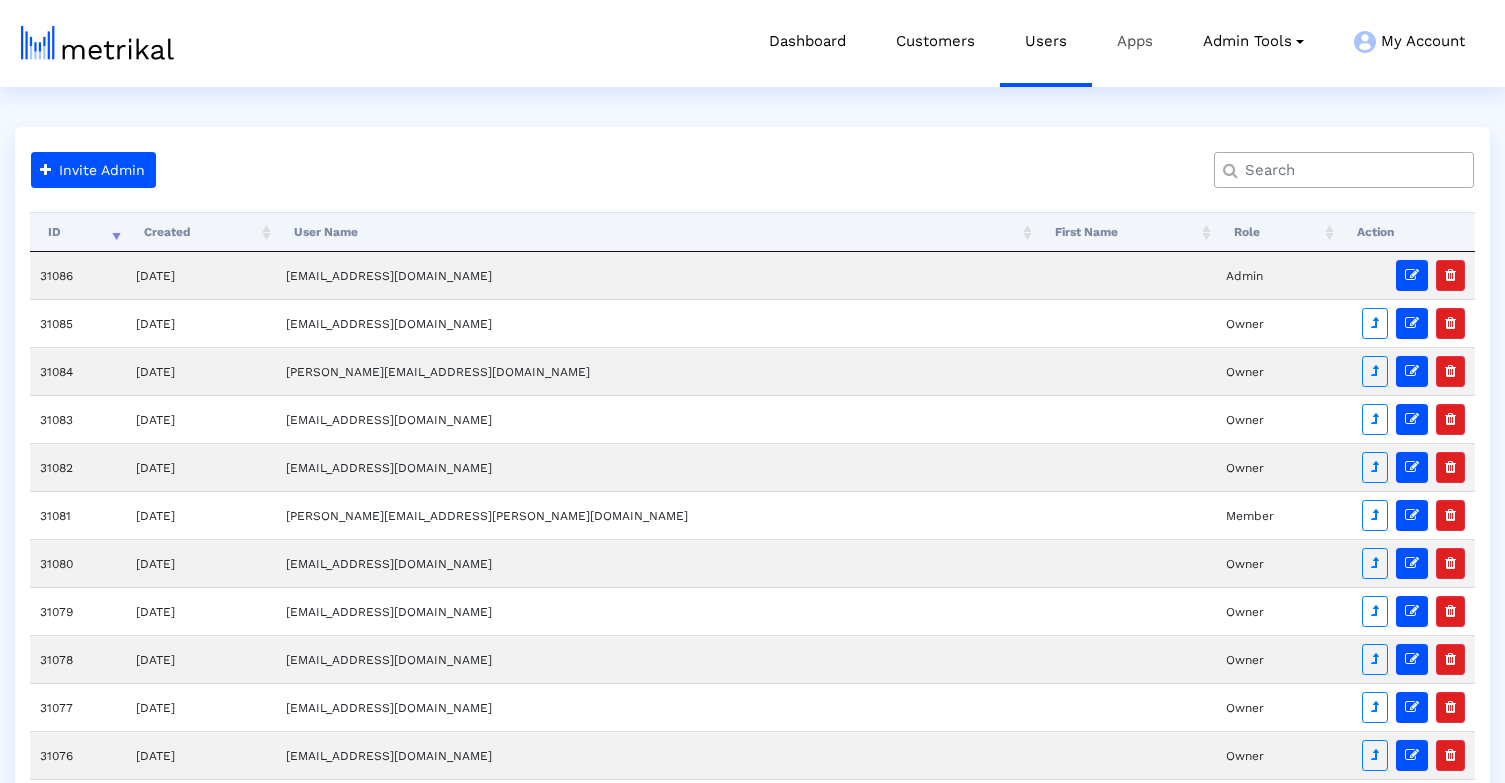 click on "Apps" at bounding box center [1135, 41] 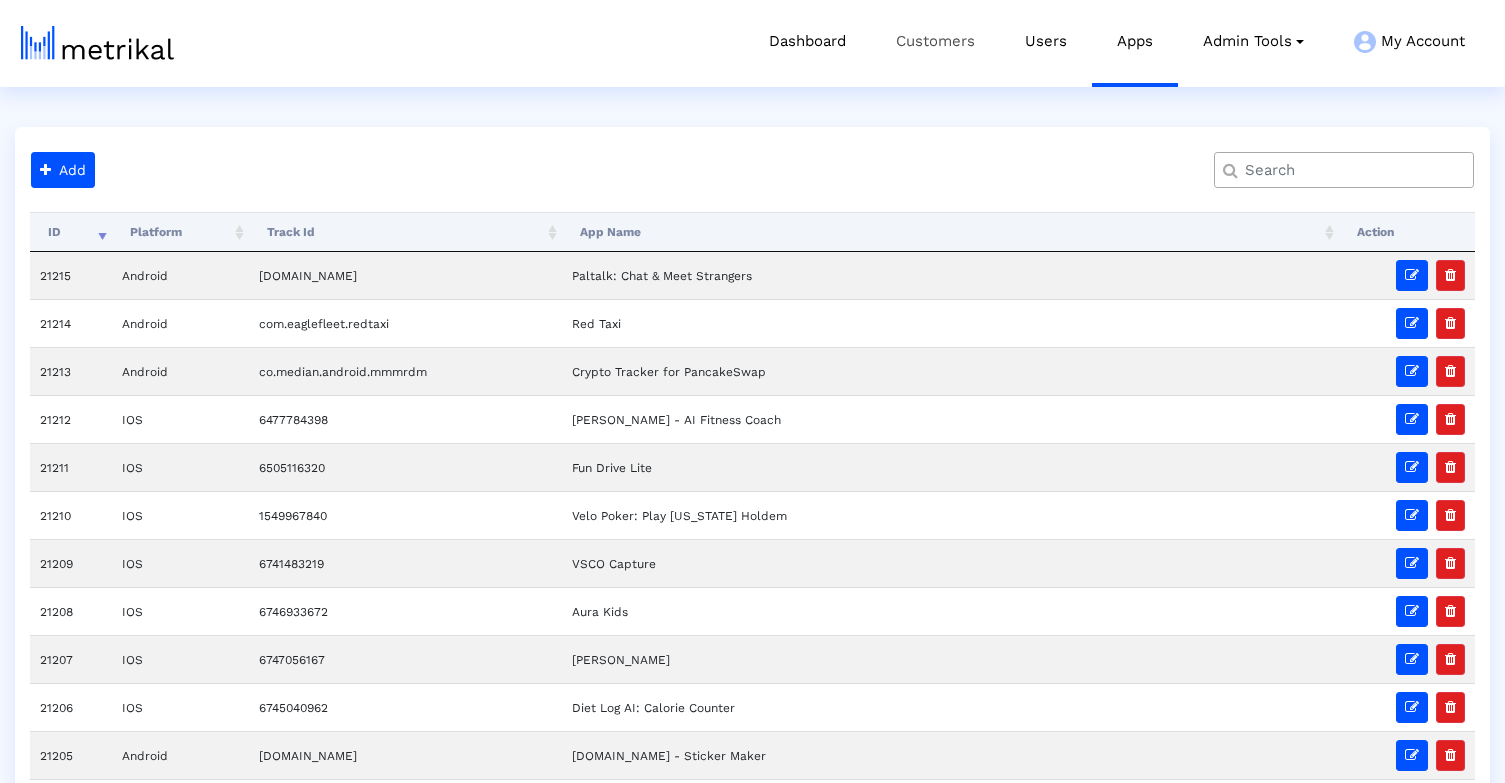 scroll, scrollTop: -1, scrollLeft: 0, axis: vertical 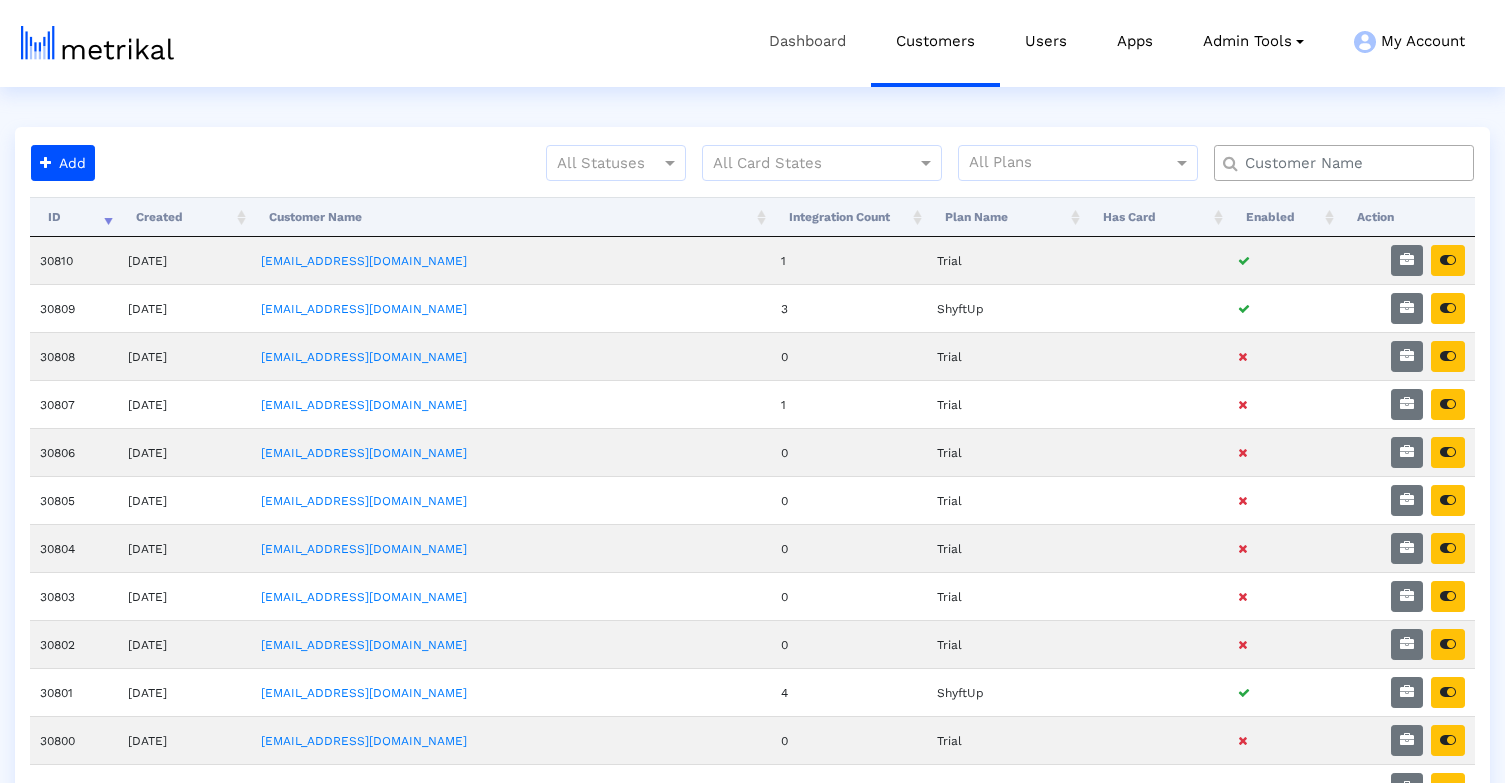 click on "Dashboard" at bounding box center (807, 41) 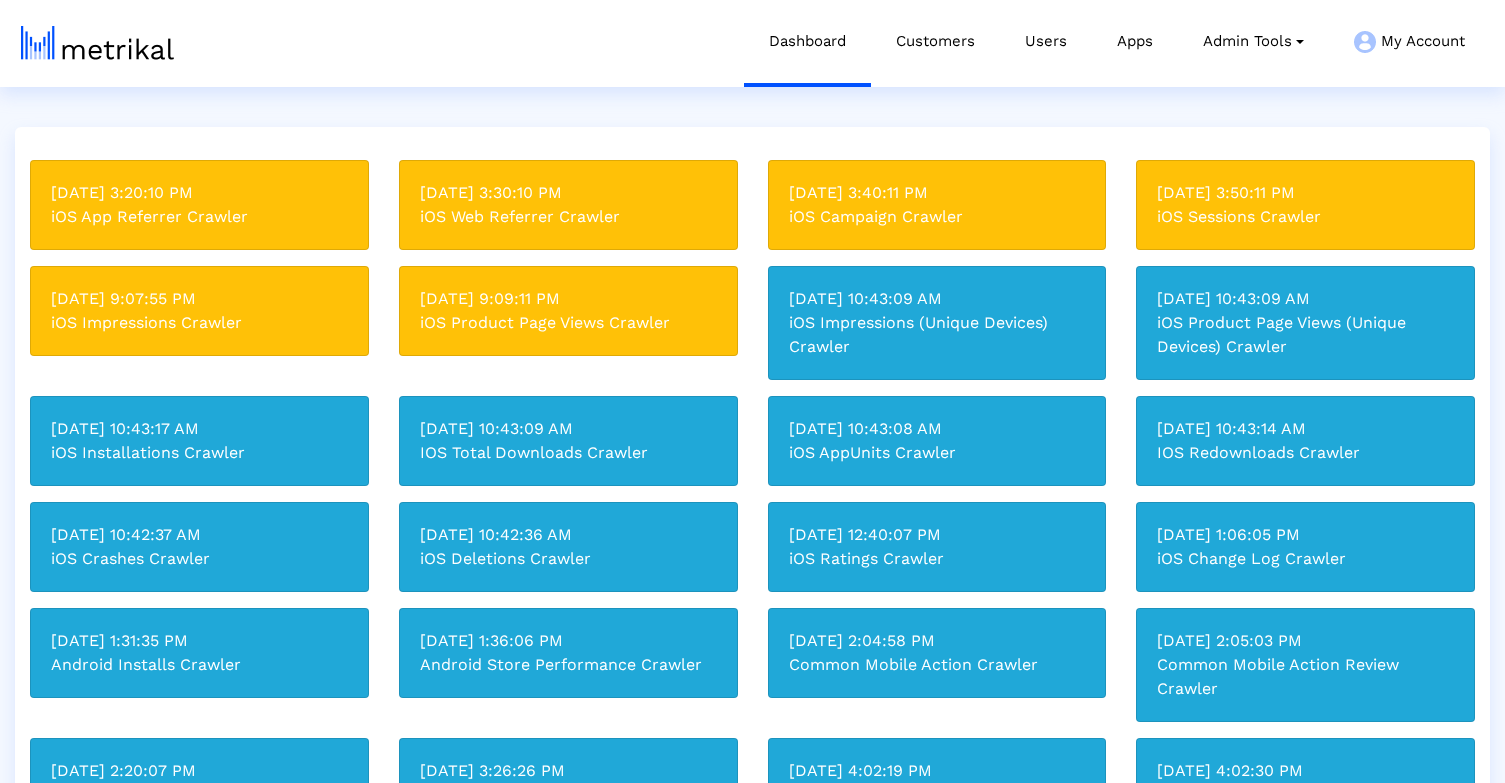 click on "iOS Web Referrer Crawler" at bounding box center [568, 217] 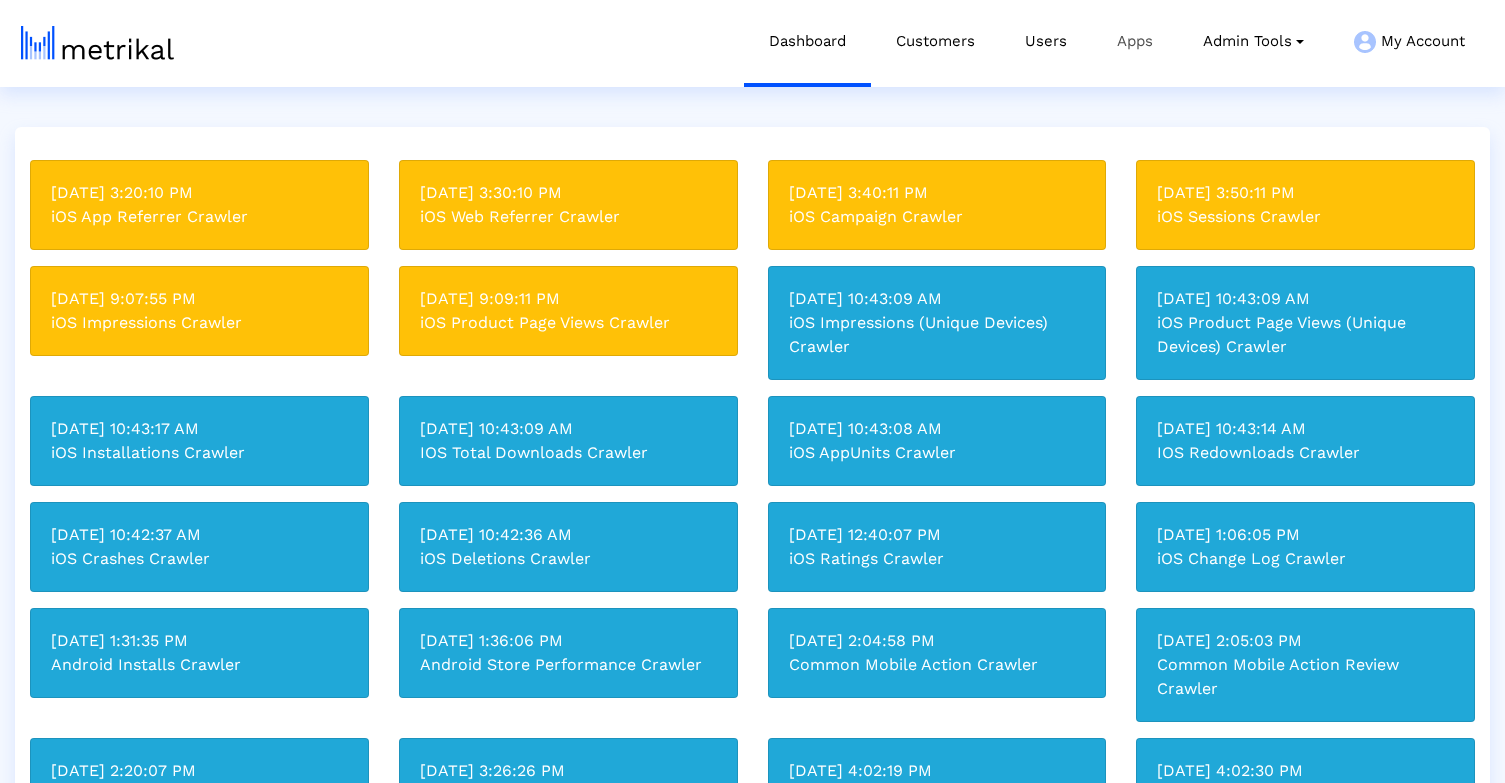 click on "Apps" at bounding box center (1135, 41) 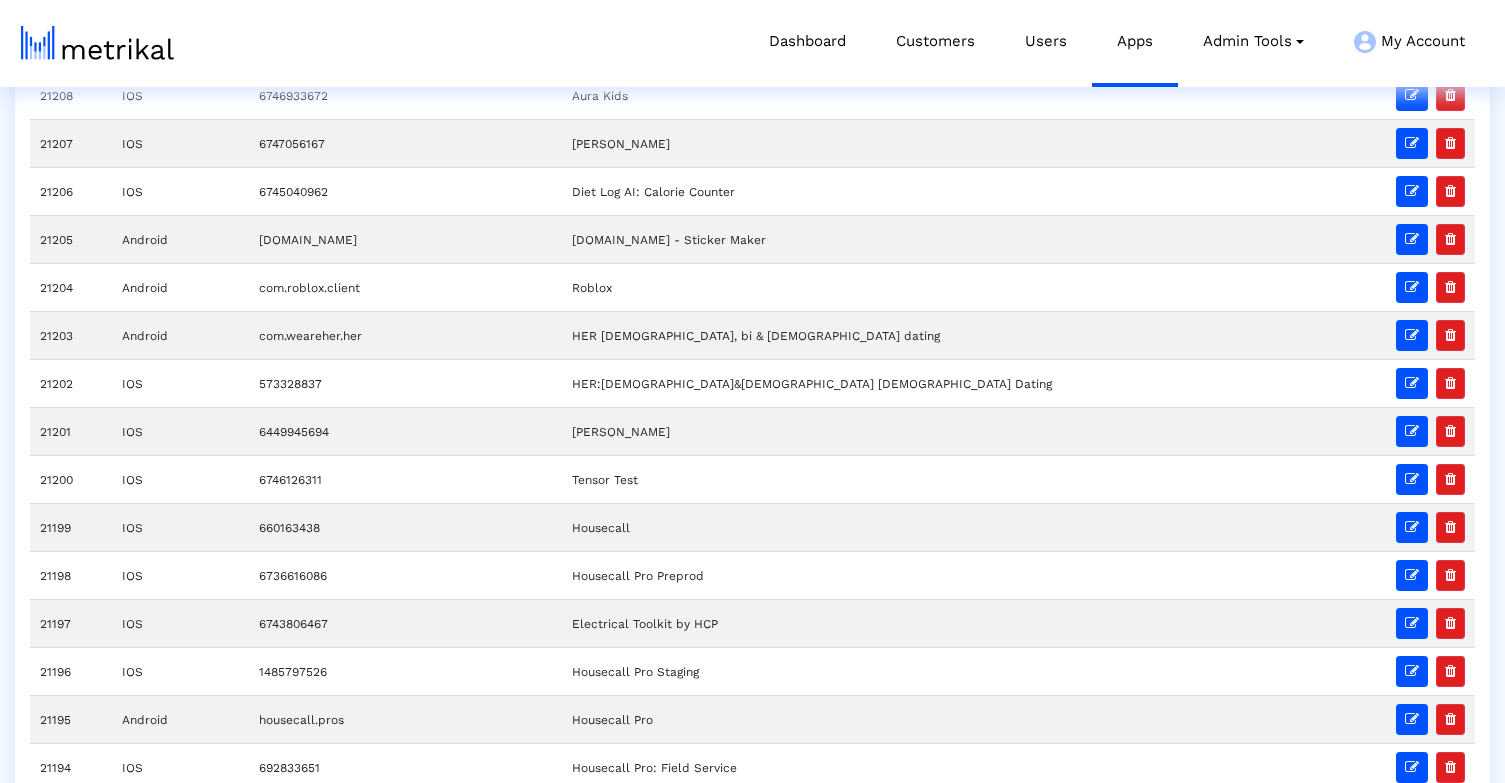 scroll, scrollTop: 548, scrollLeft: 0, axis: vertical 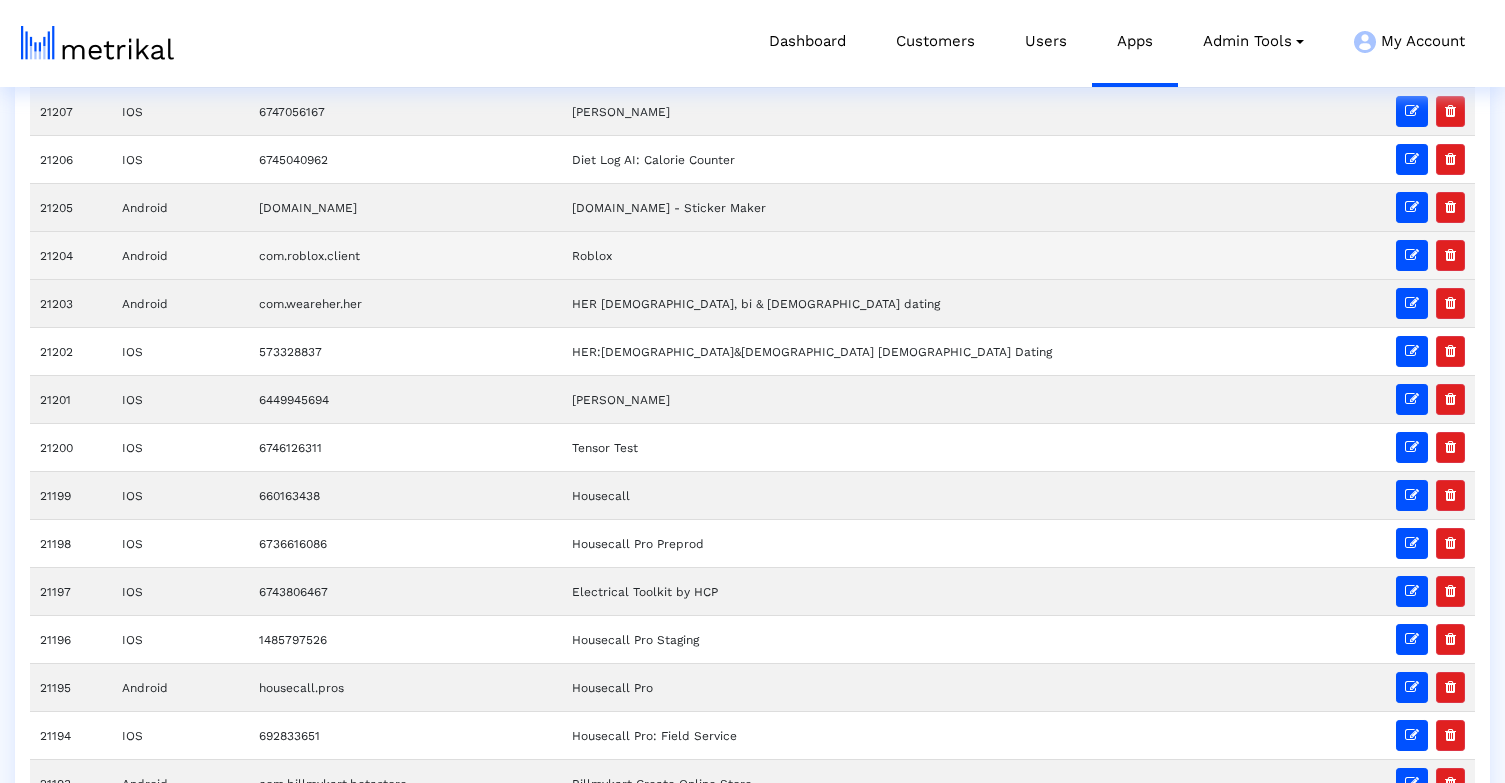 click on "Roblox" at bounding box center [950, 255] 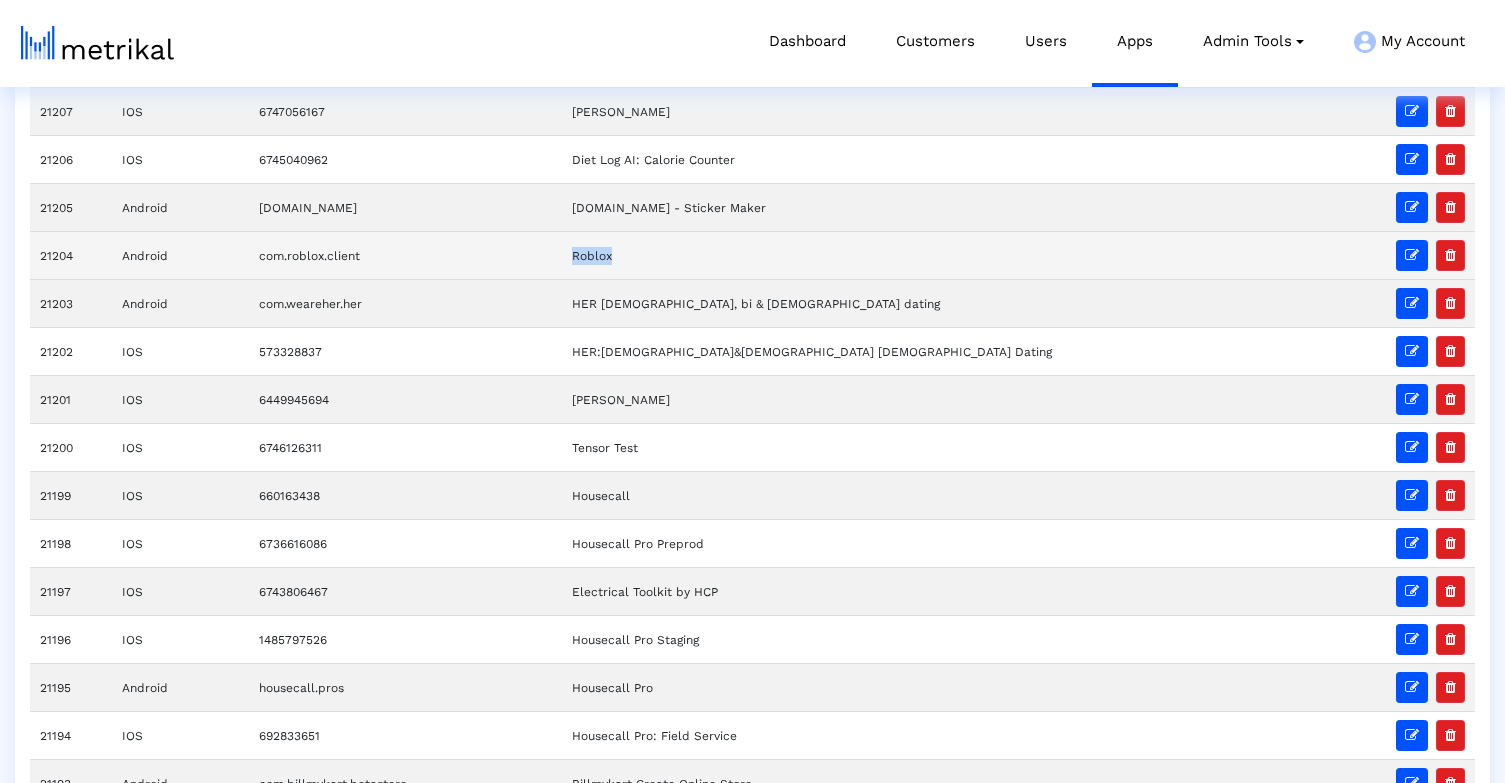 click on "Roblox" at bounding box center (950, 255) 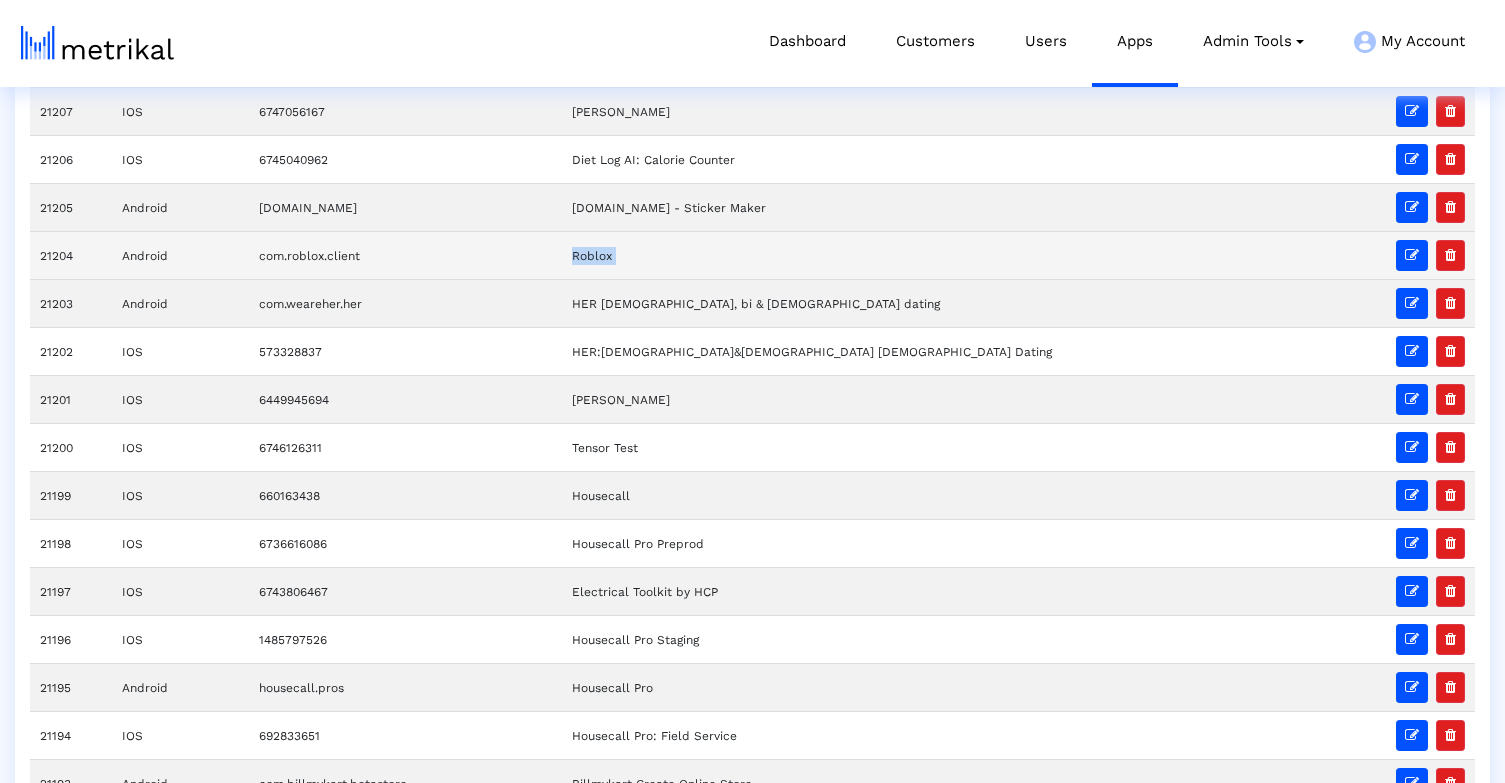 click on "Roblox" at bounding box center [950, 255] 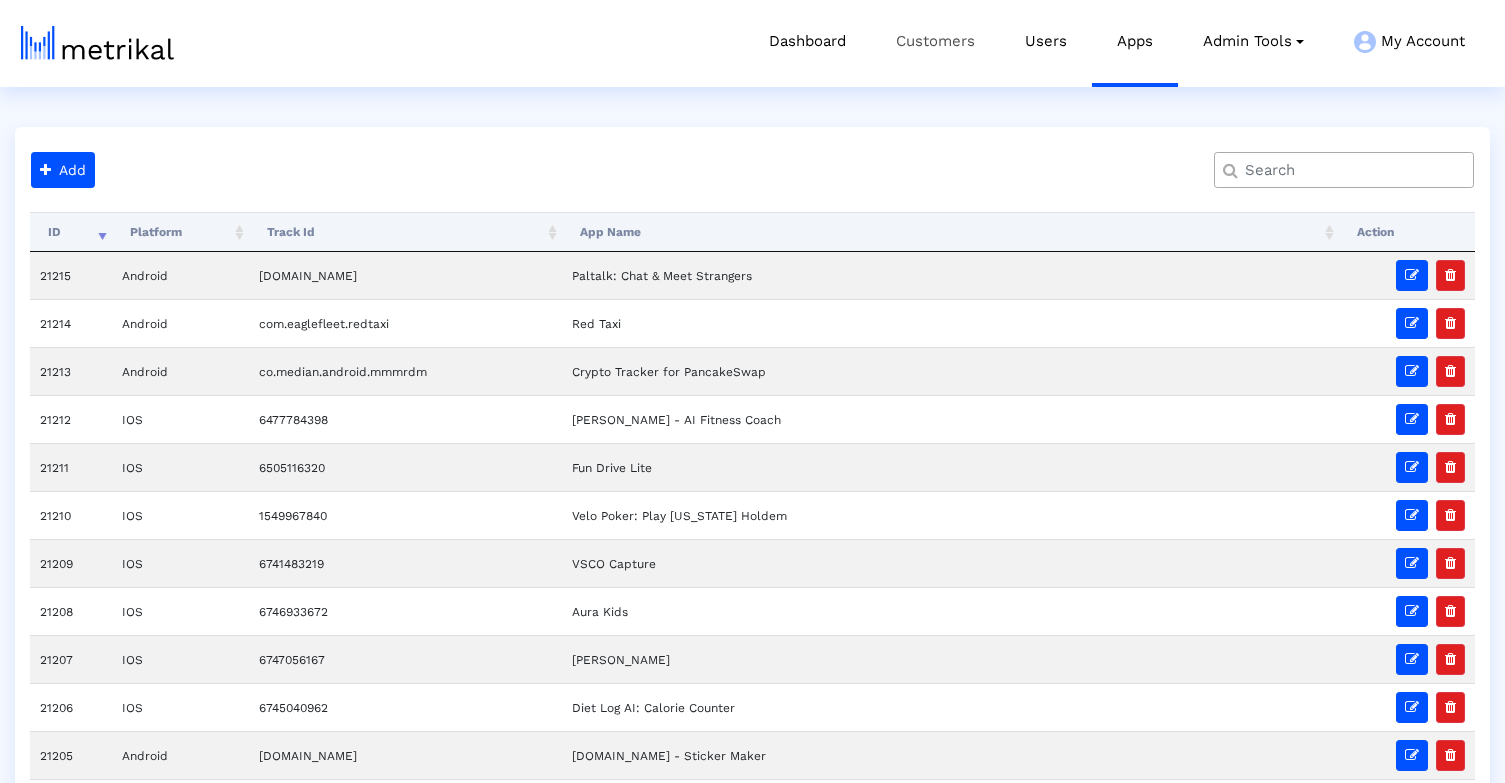 scroll, scrollTop: 0, scrollLeft: 0, axis: both 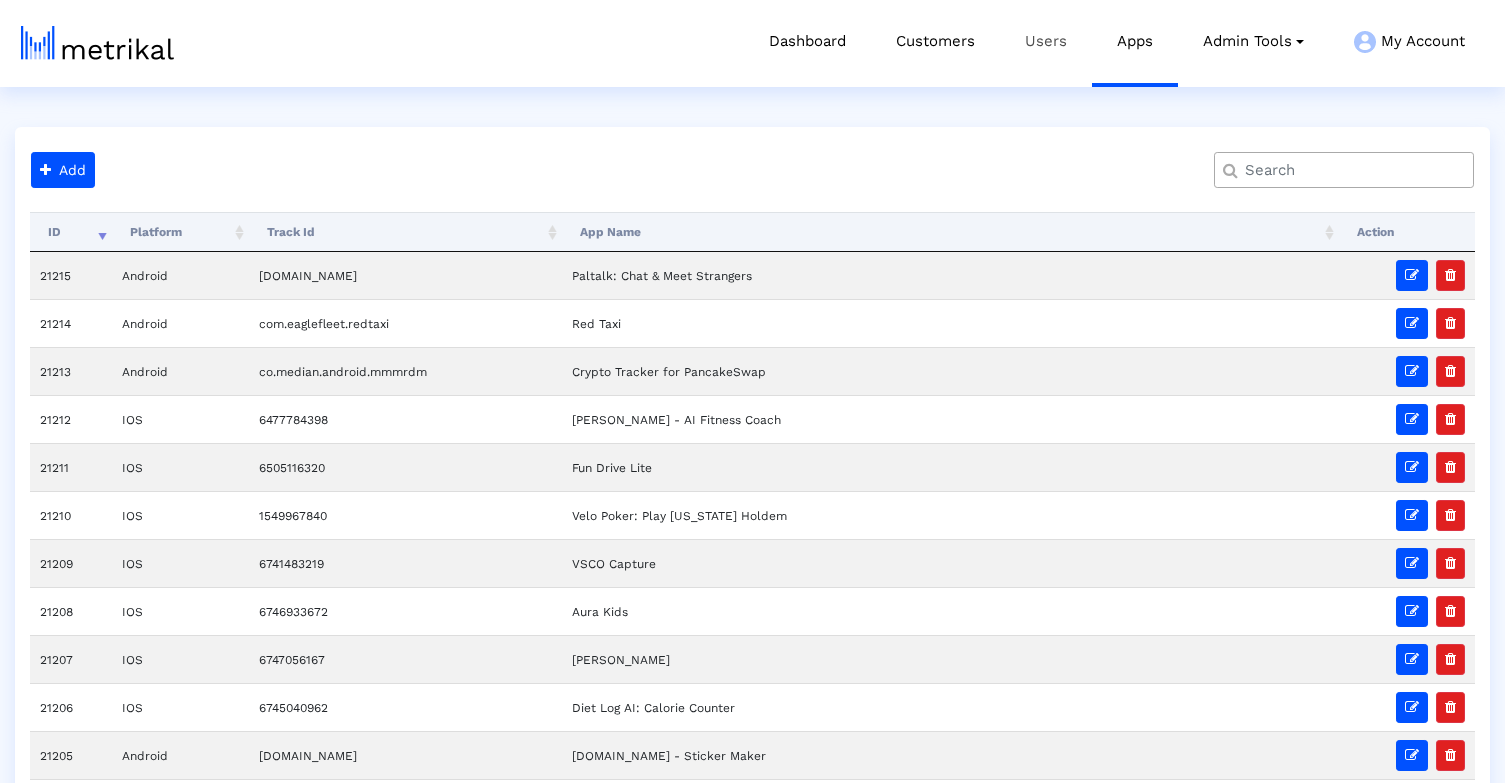 click on "Users" at bounding box center (1046, 41) 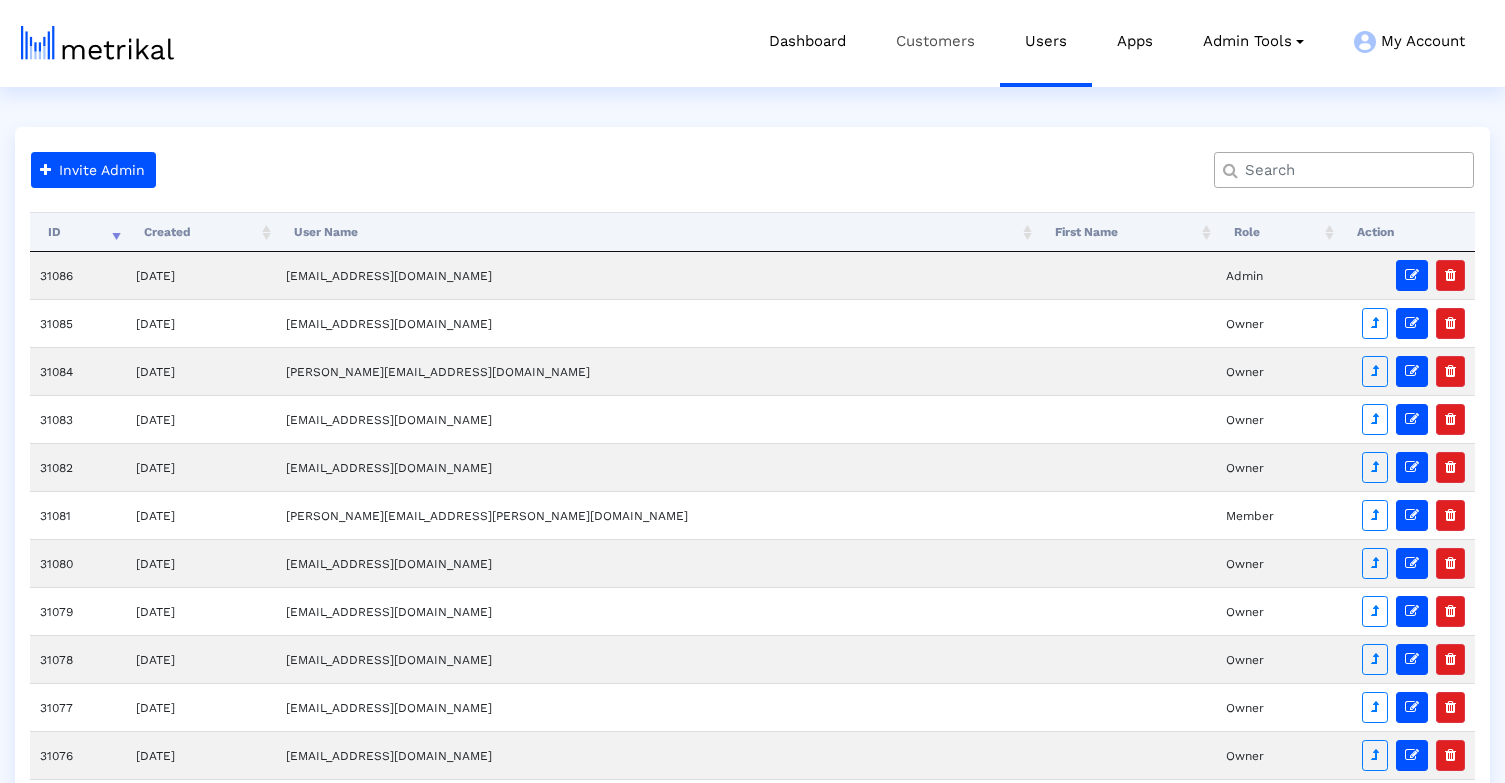 click on "Customers" at bounding box center (935, 41) 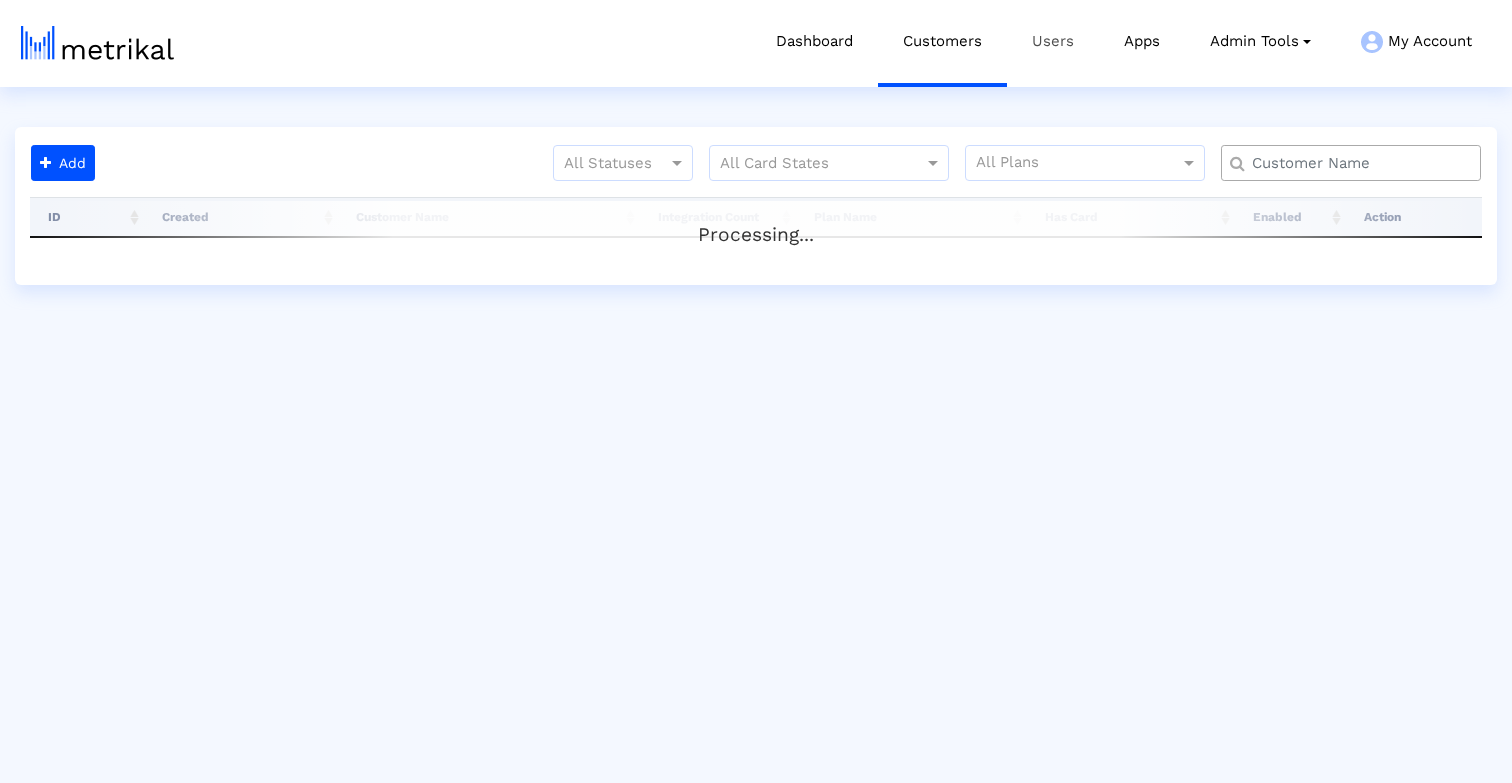 click on "Users" at bounding box center [1053, 41] 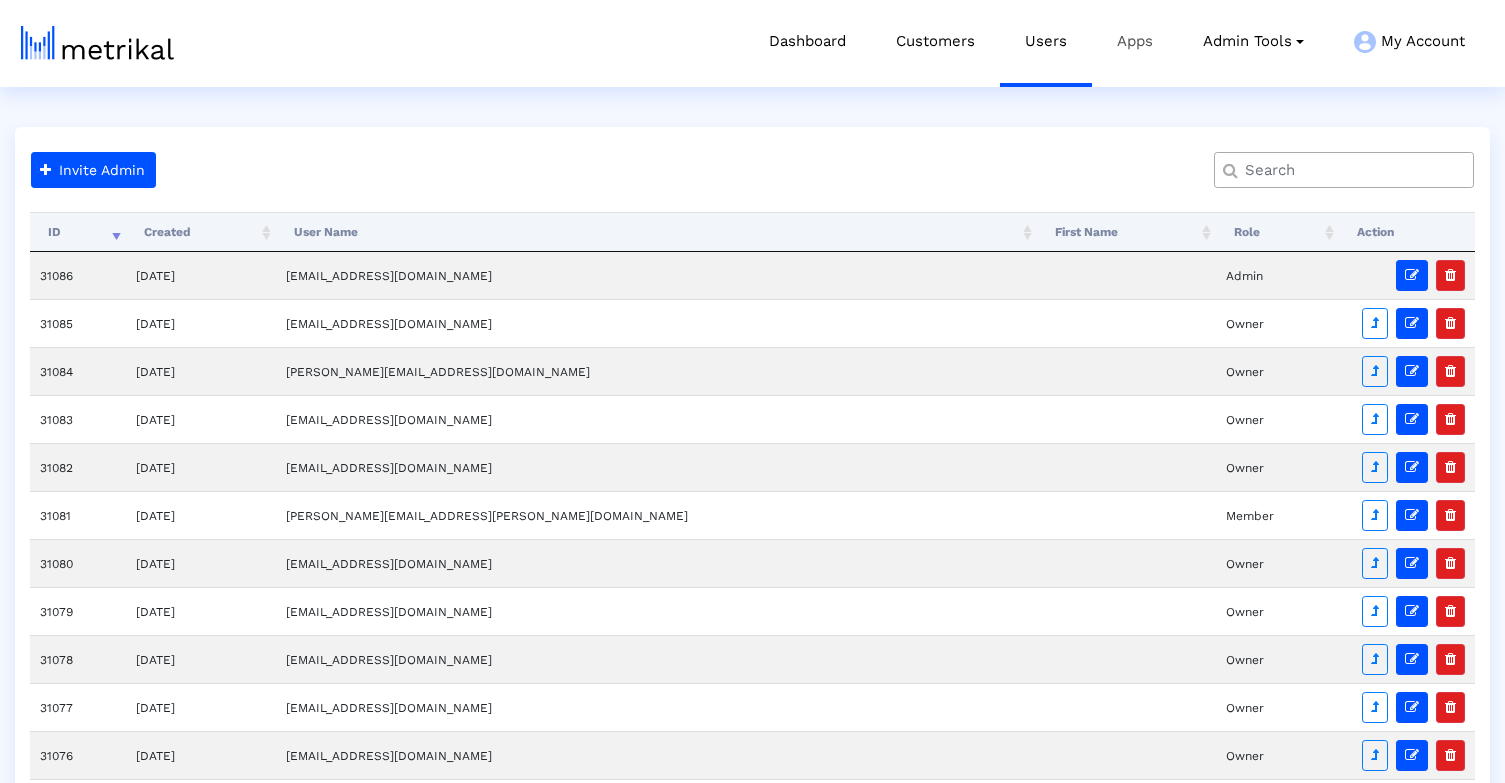 click on "Apps" at bounding box center [1135, 41] 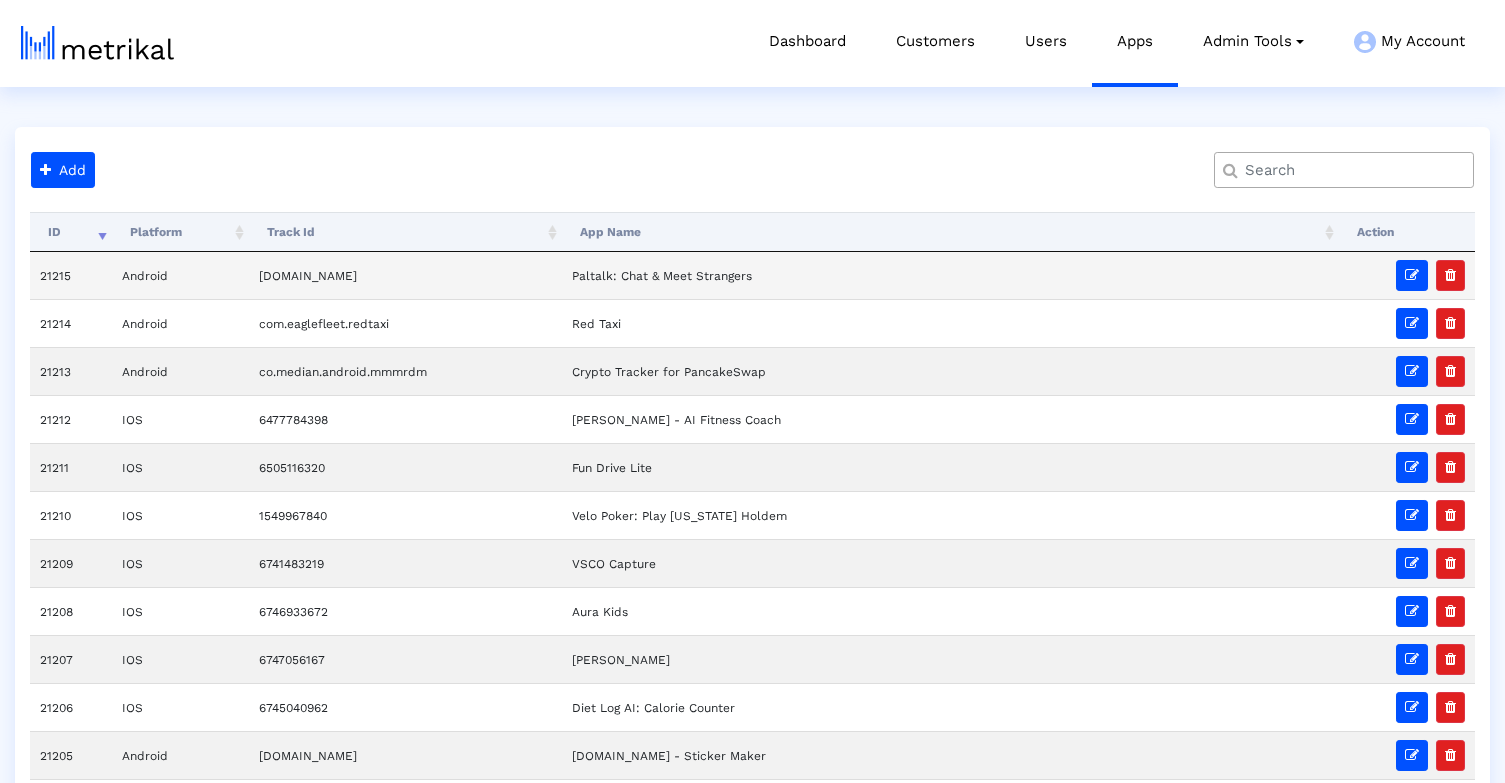 click at bounding box center (1407, 275) 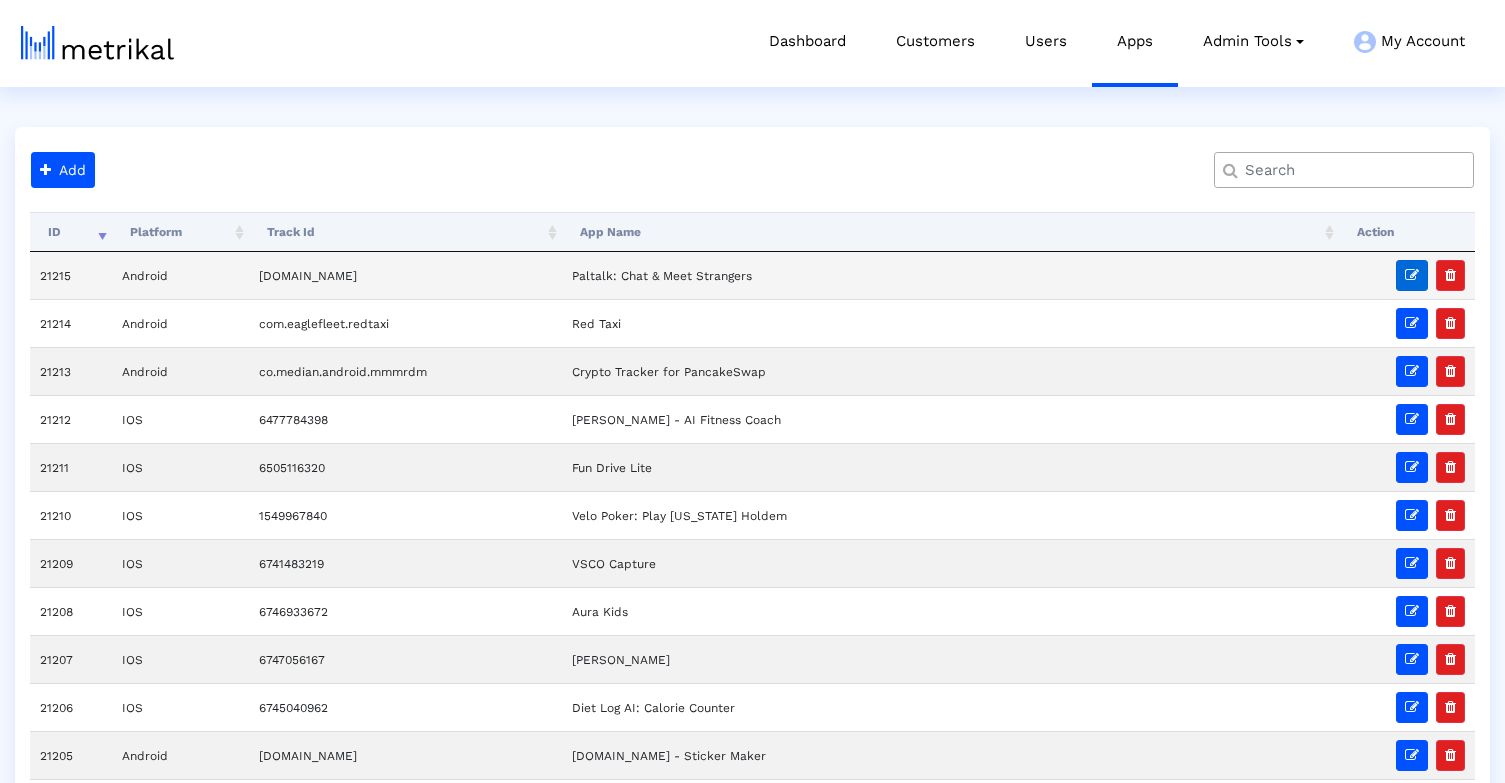 click at bounding box center [1412, 275] 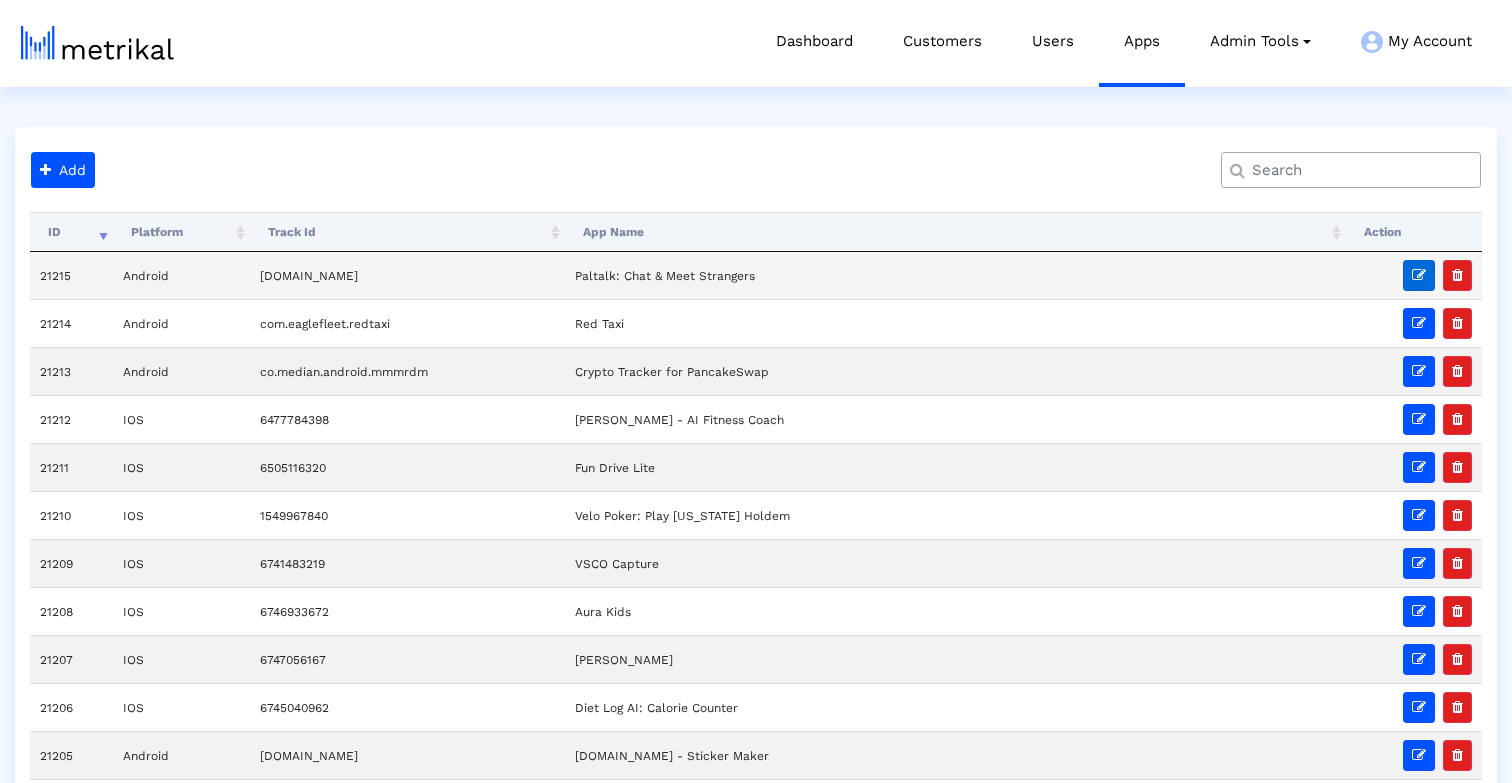 select on "2" 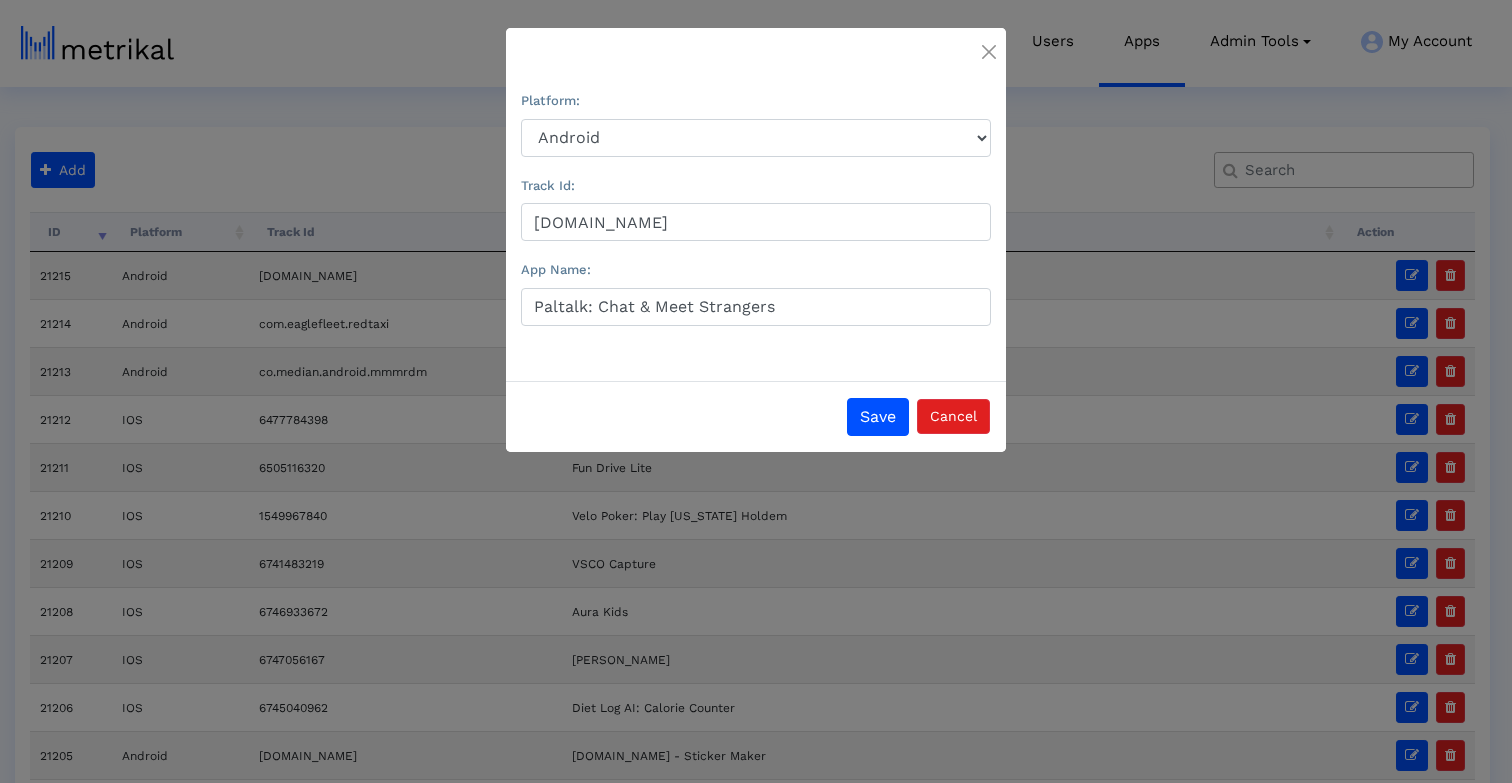 click 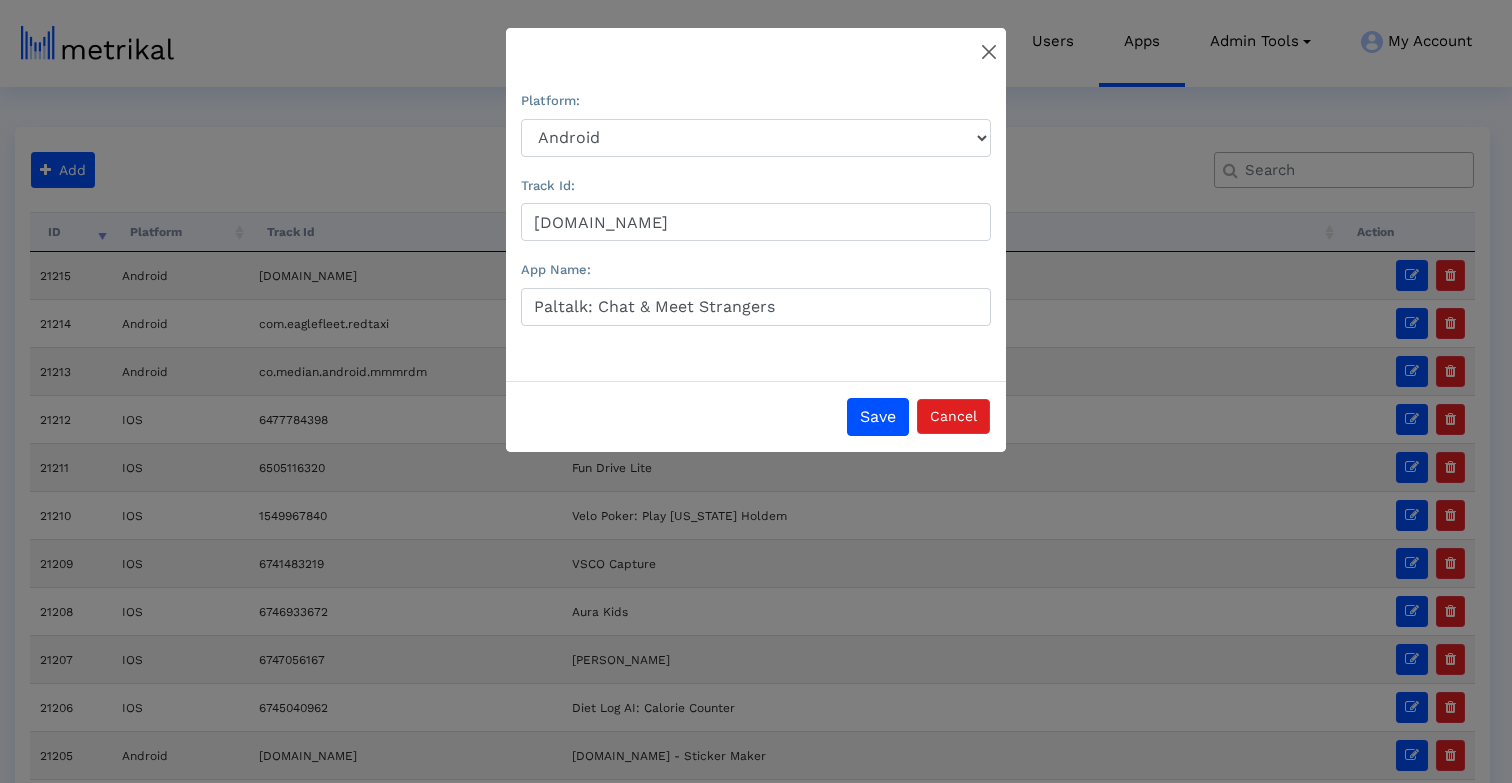 click 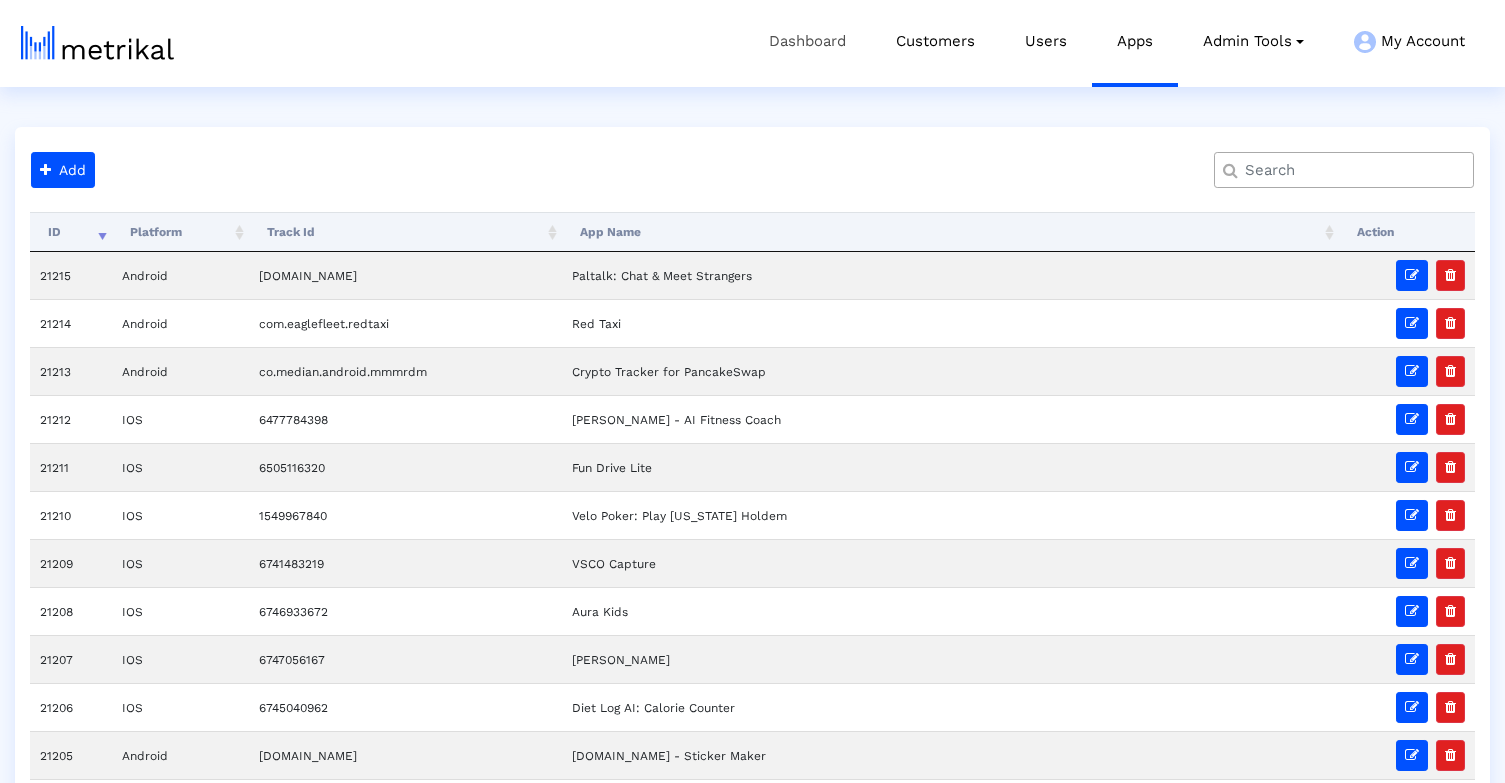 click on "Dashboard" at bounding box center [807, 41] 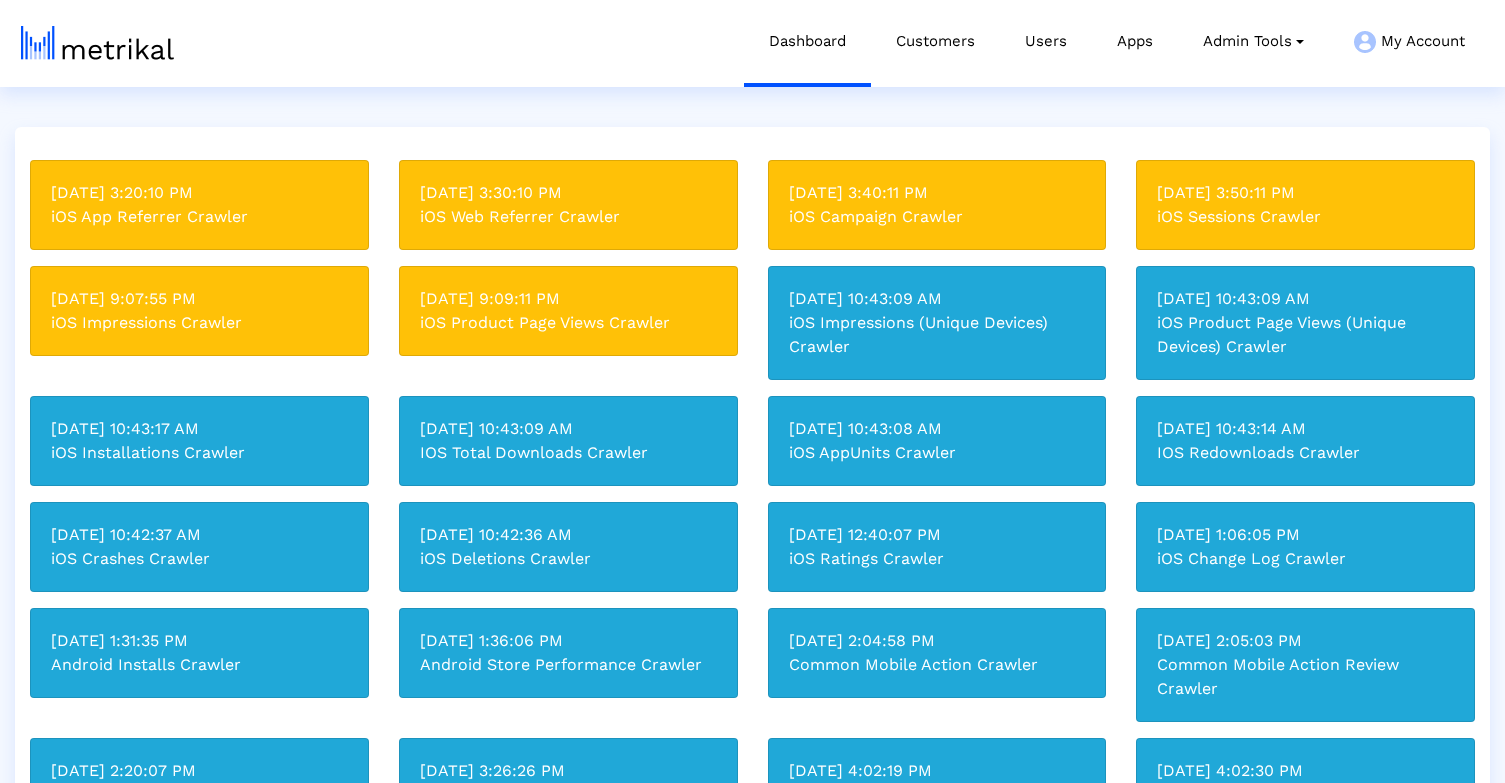 click on "[DATE] 10:43:09 AM  IOS Total Downloads Crawler" at bounding box center (568, 441) 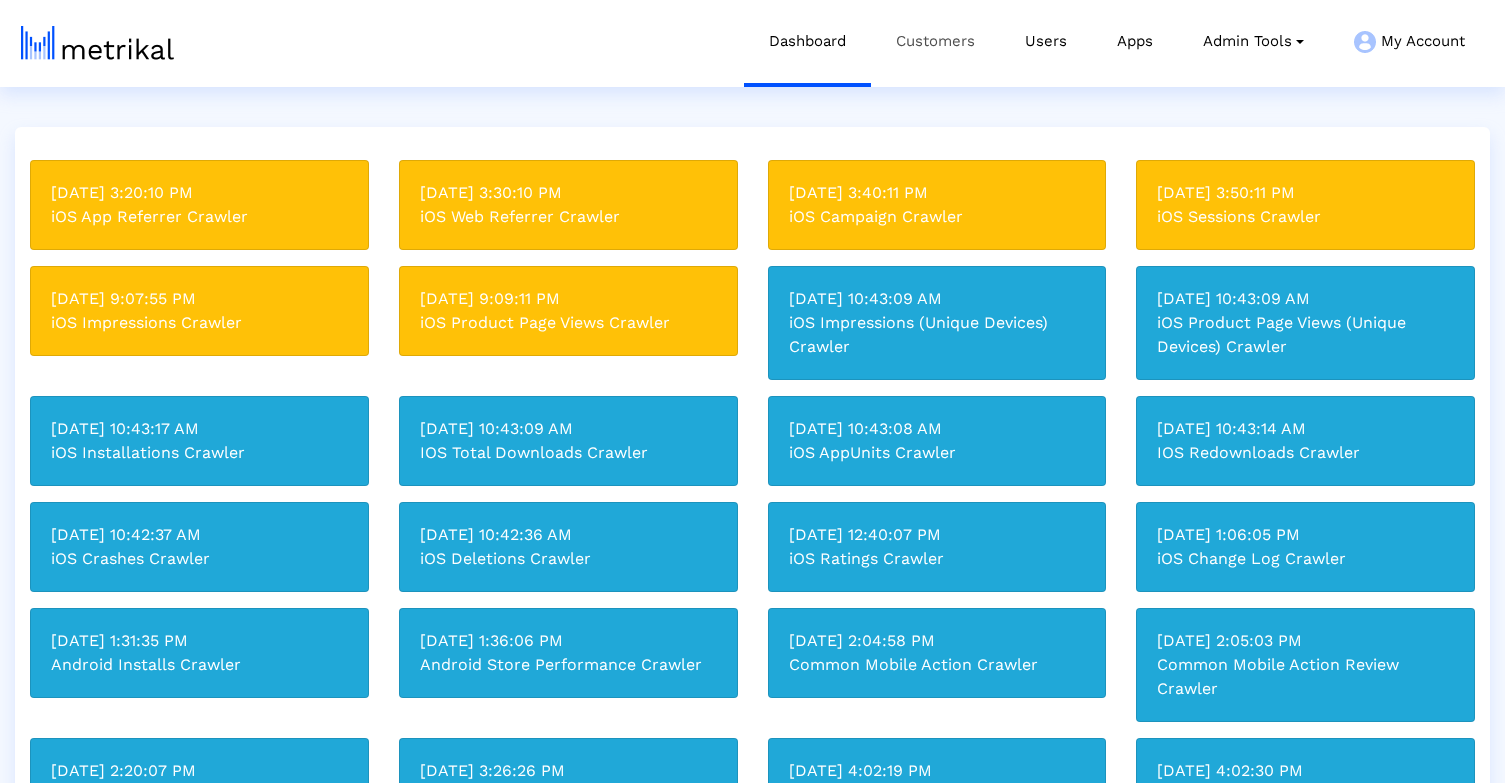 scroll, scrollTop: -1, scrollLeft: 0, axis: vertical 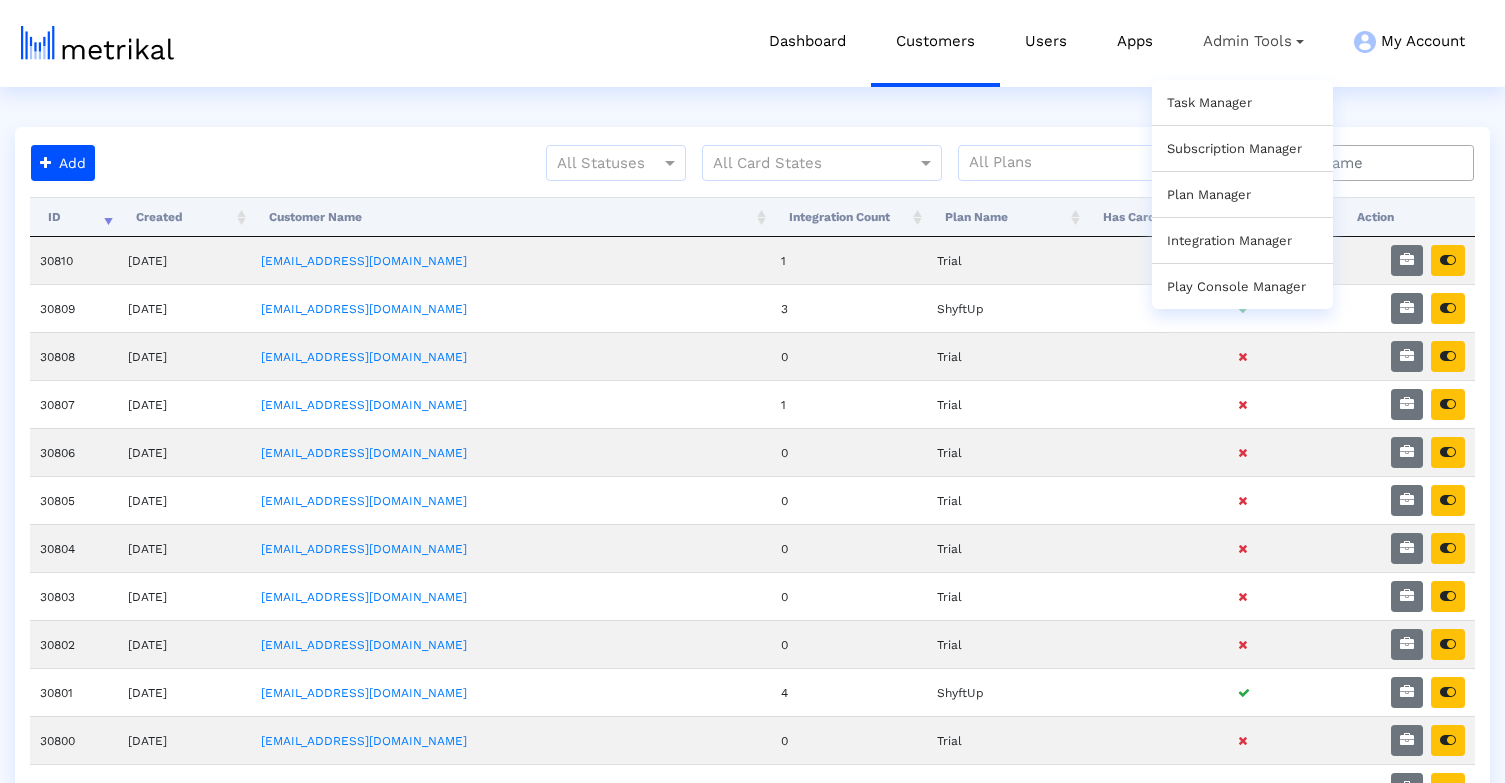 click on "Task Manager" at bounding box center [1242, 102] 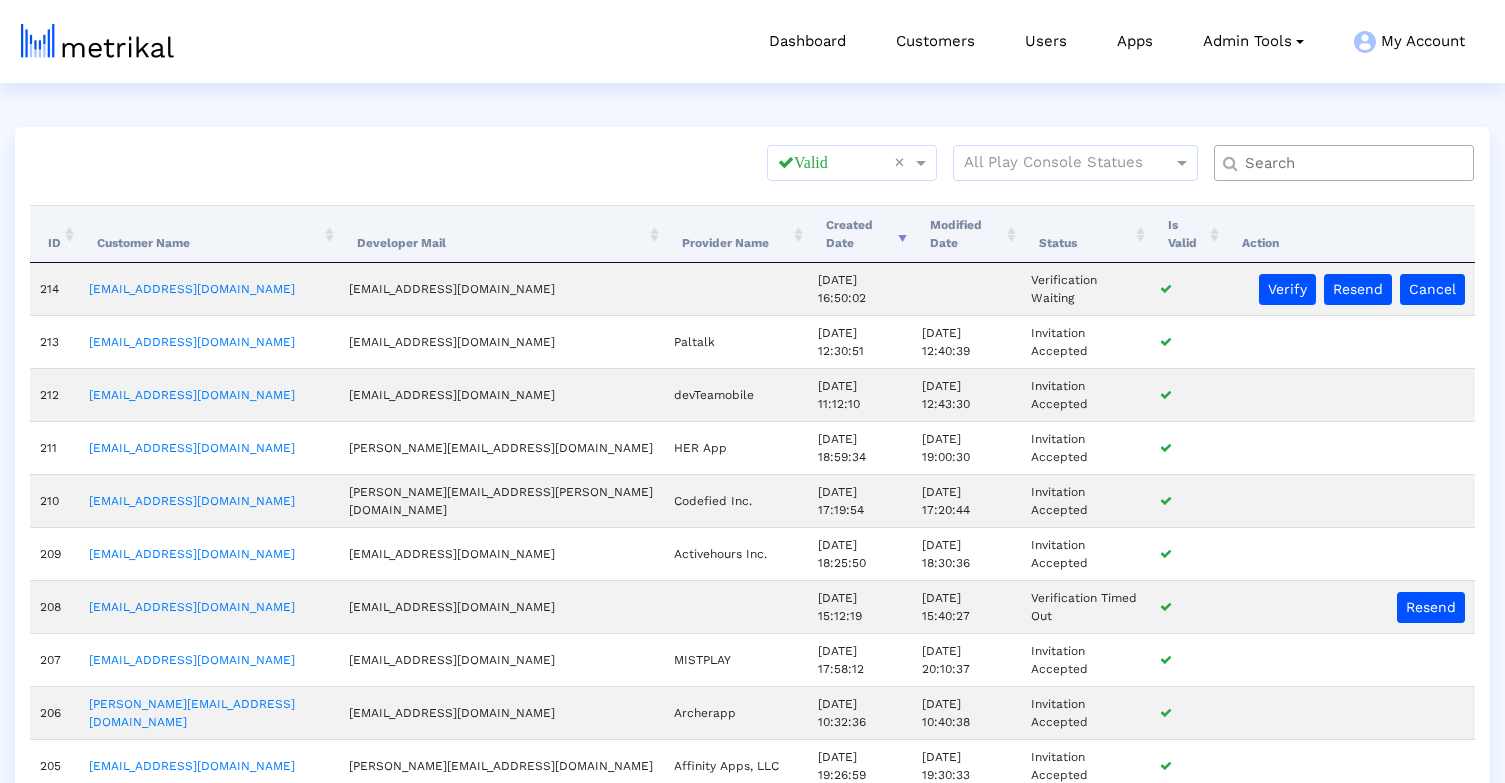 scroll, scrollTop: 0, scrollLeft: 0, axis: both 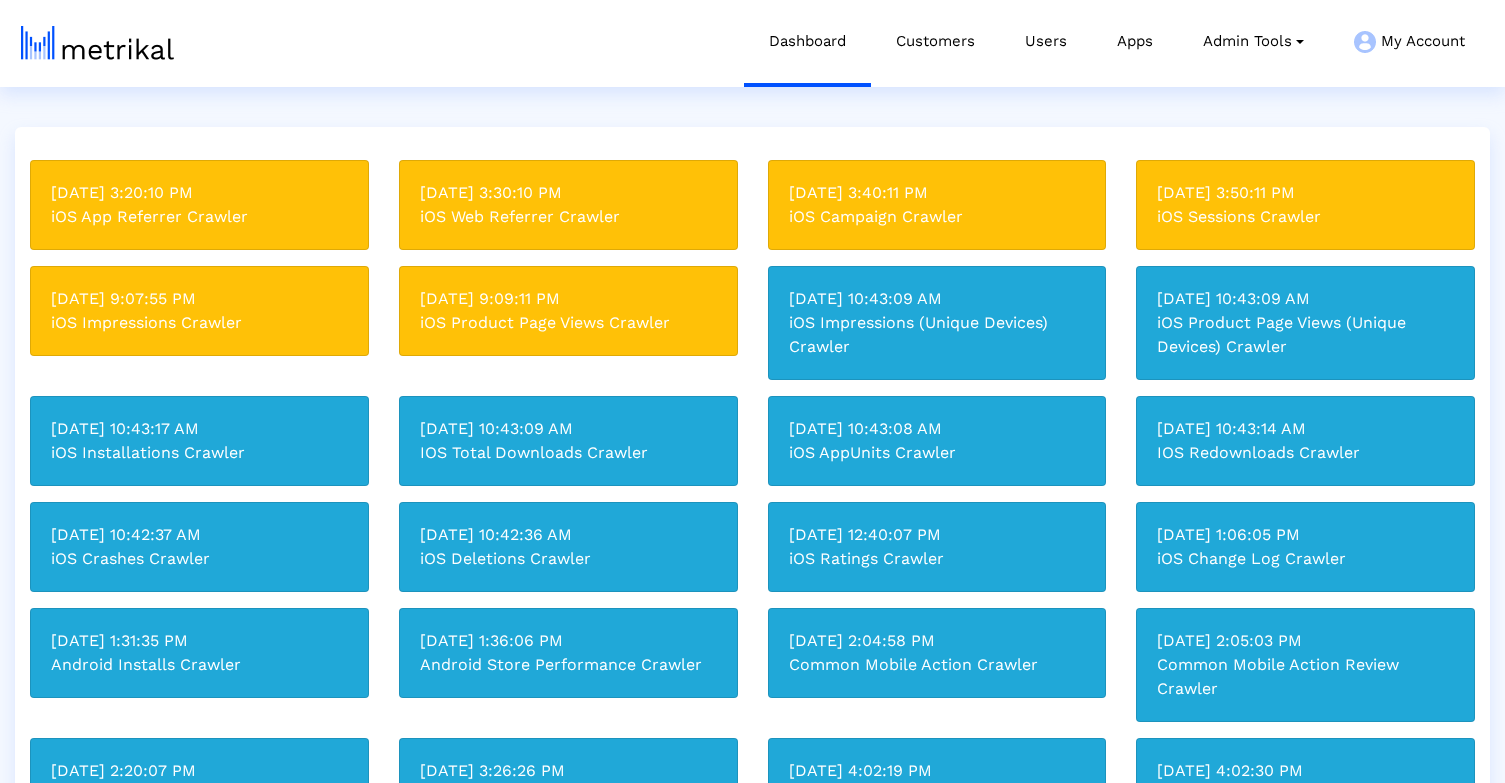 click on "iOS Impressions (Unique Devices) Crawler" at bounding box center (937, 335) 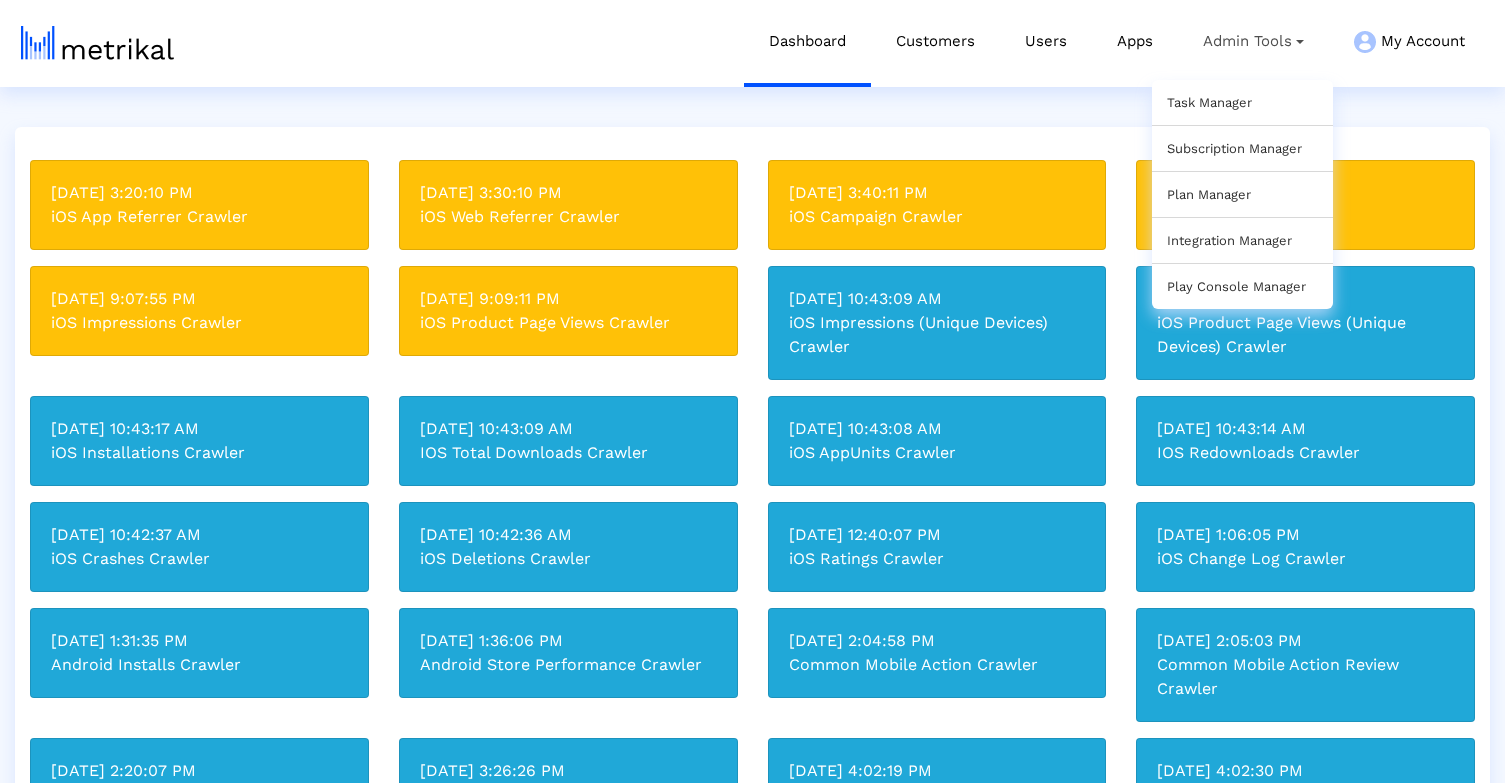 click on "Play Console Manager" at bounding box center (1236, 286) 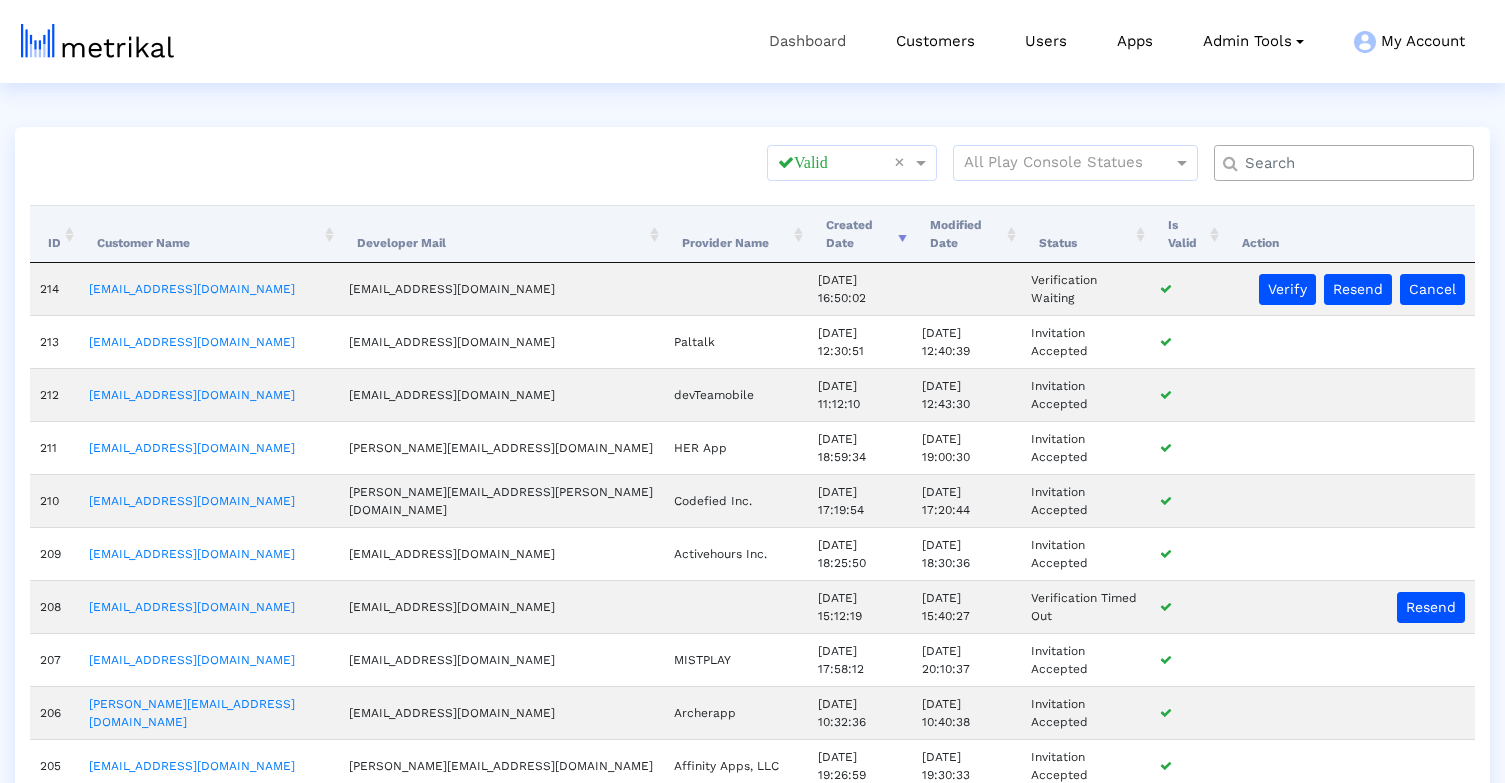 click on "Dashboard" at bounding box center [807, 41] 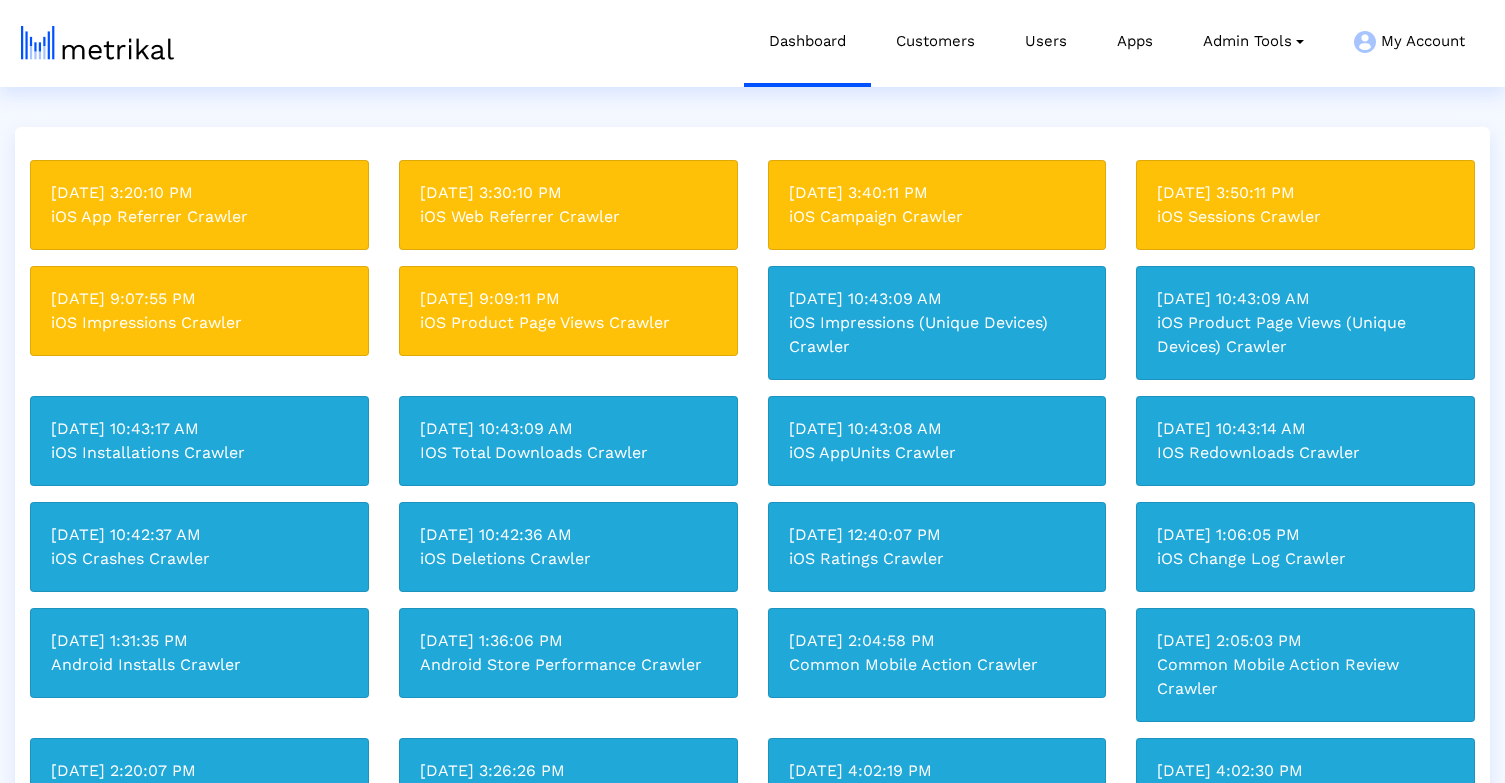 click on "Jul 29, 2025, 10:43:09 AM  iOS Impressions (Unique Devices) Crawler" at bounding box center [937, 323] 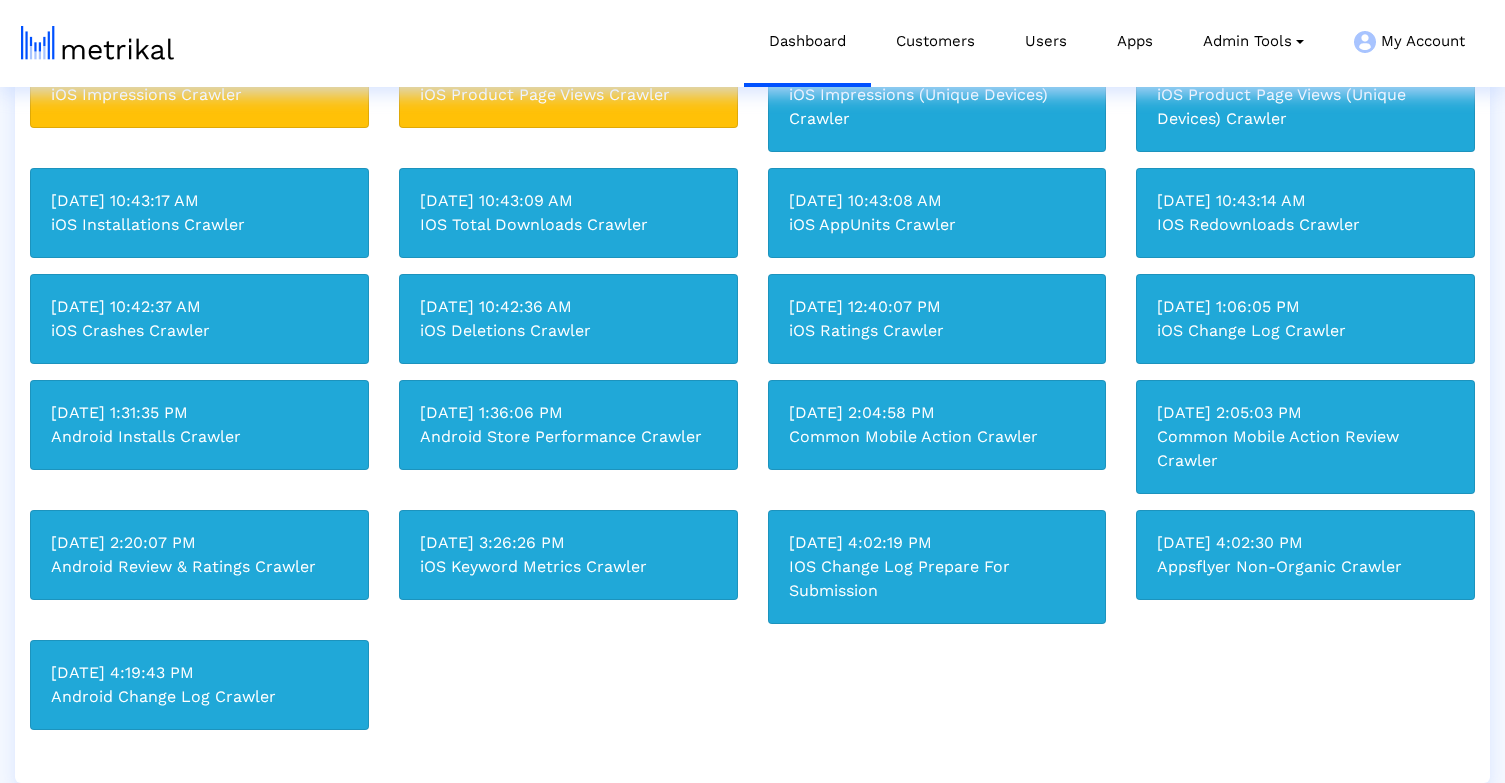 click on "iOS Ratings Crawler" at bounding box center [937, 331] 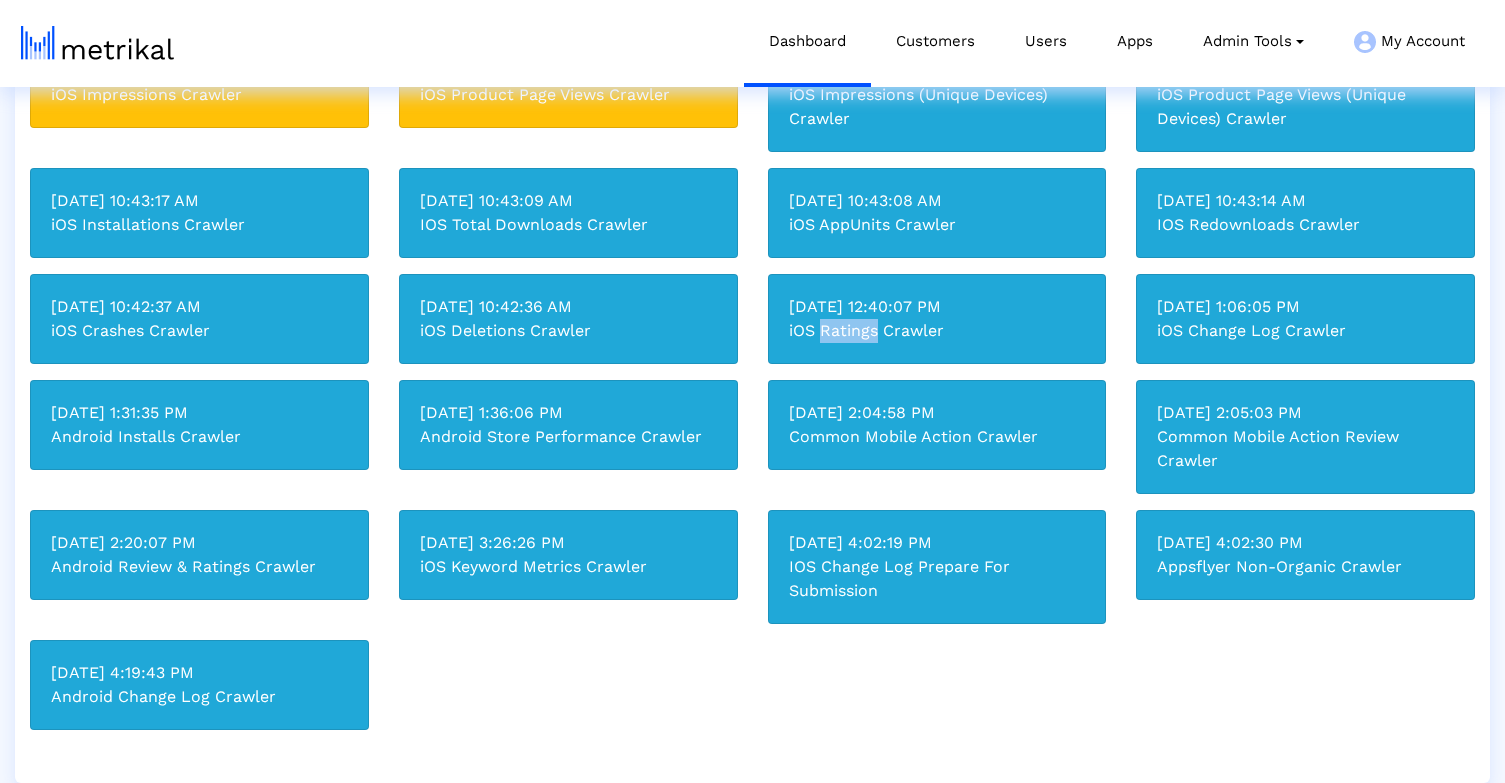click on "iOS Ratings Crawler" at bounding box center [937, 331] 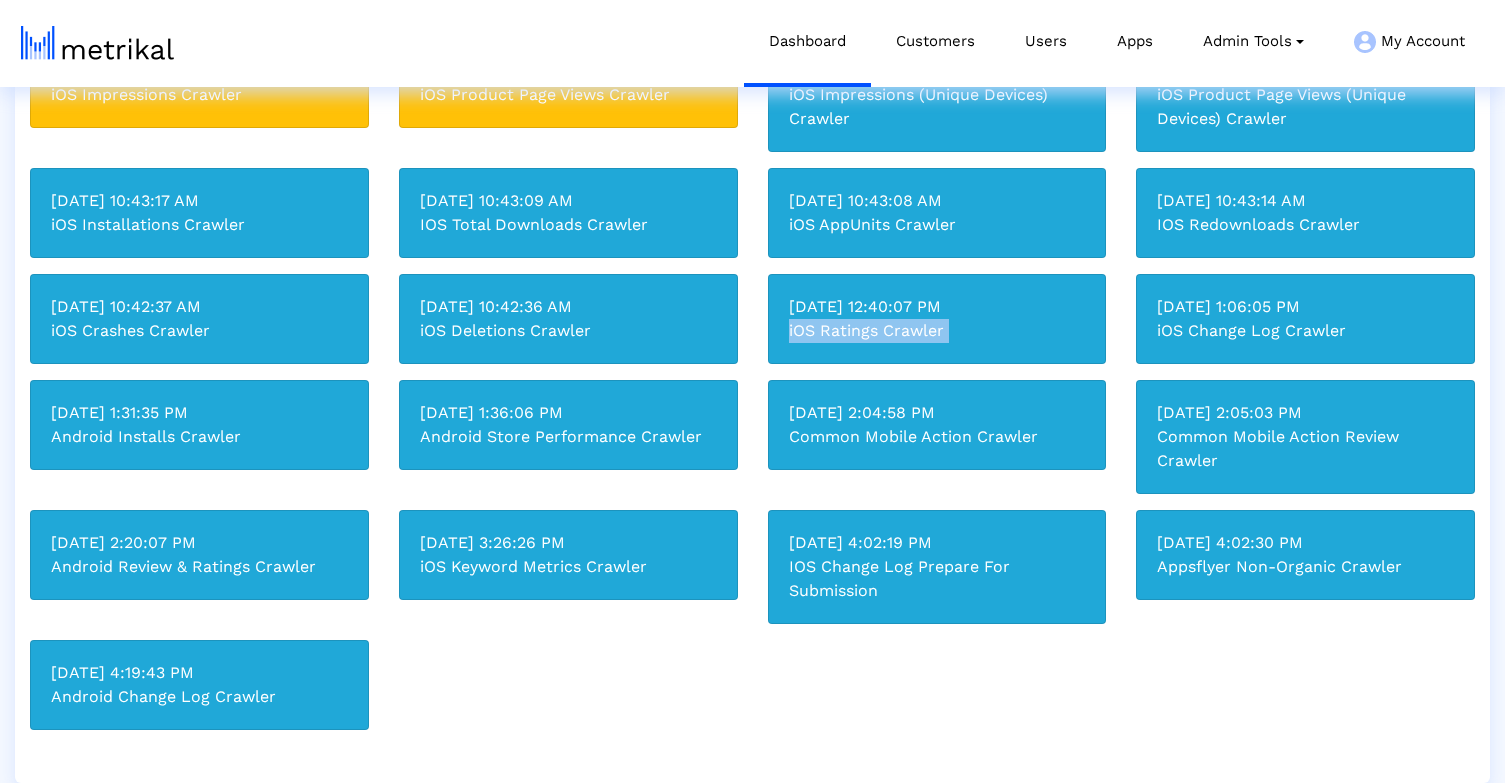 click on "iOS Ratings Crawler" at bounding box center [937, 331] 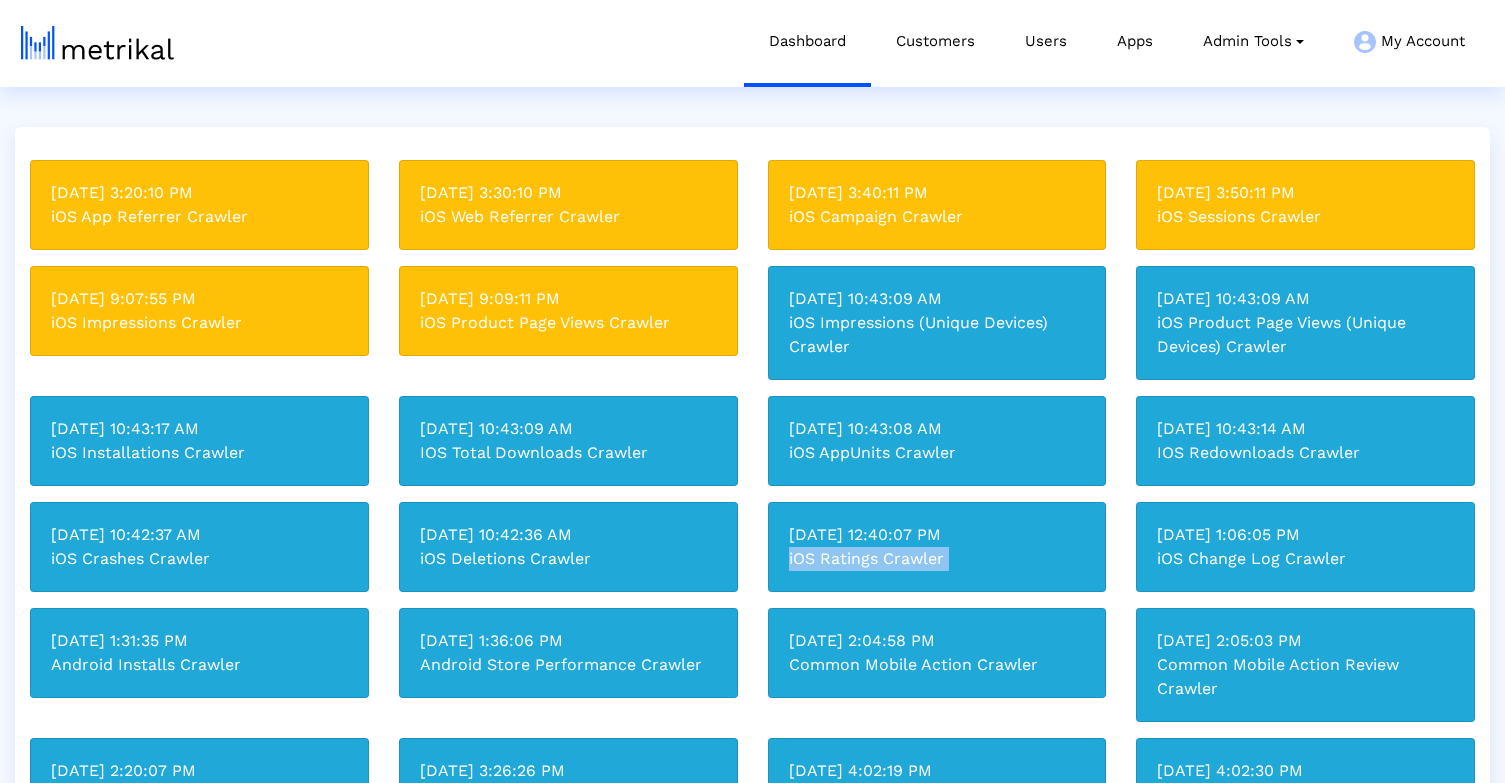 scroll, scrollTop: 0, scrollLeft: 0, axis: both 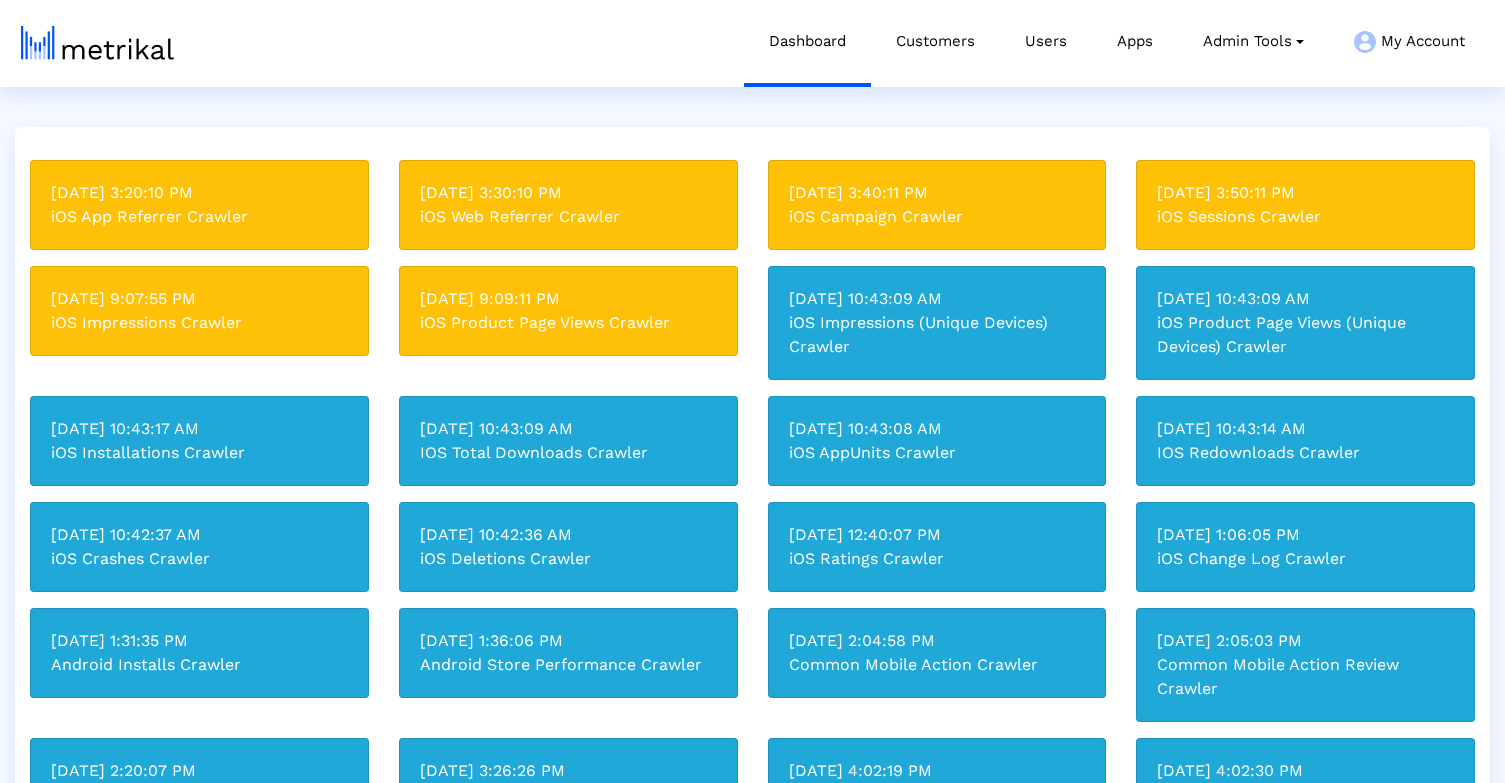 click on "[DATE] 9:07:55 PM" at bounding box center (199, 299) 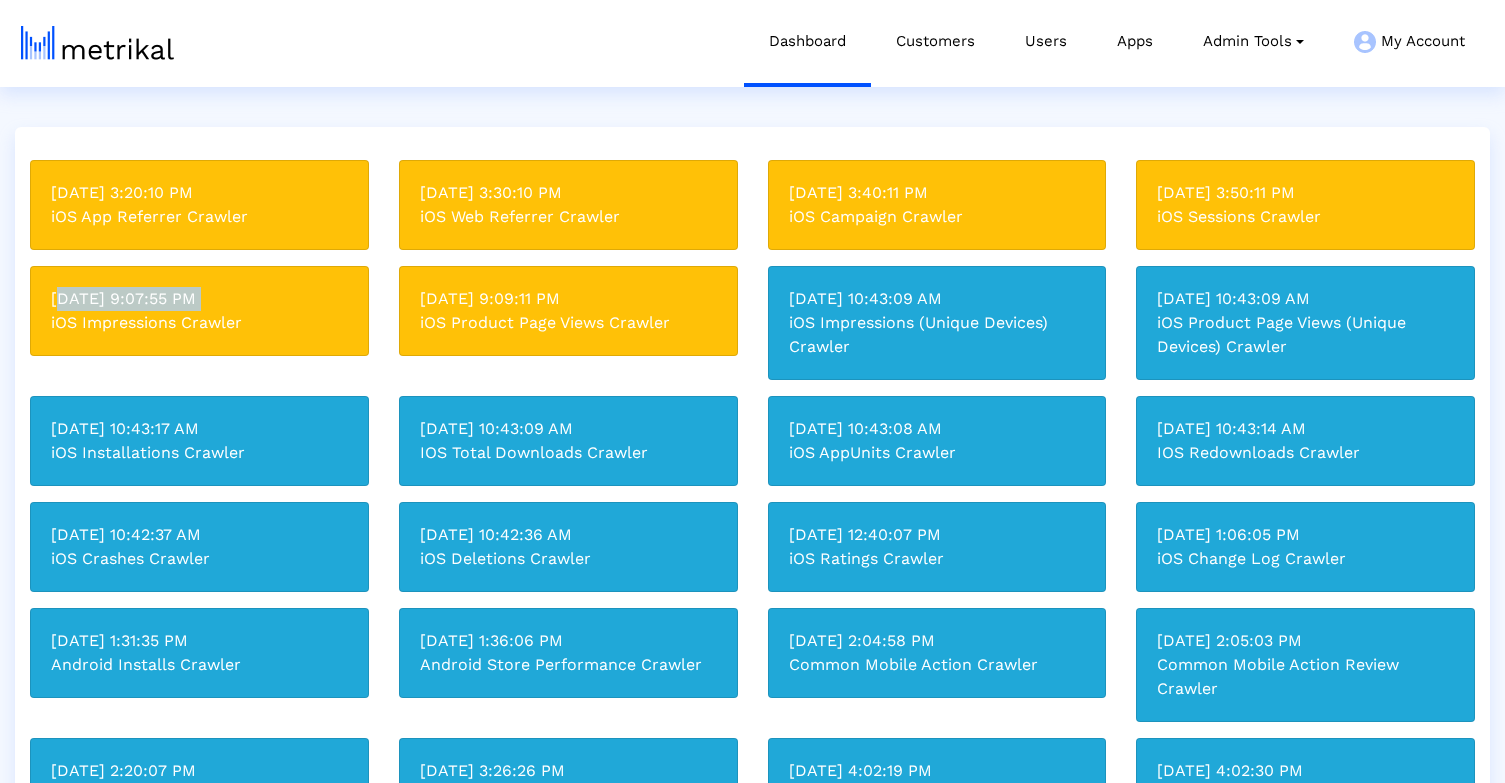 click on "[DATE] 9:07:55 PM" at bounding box center (199, 299) 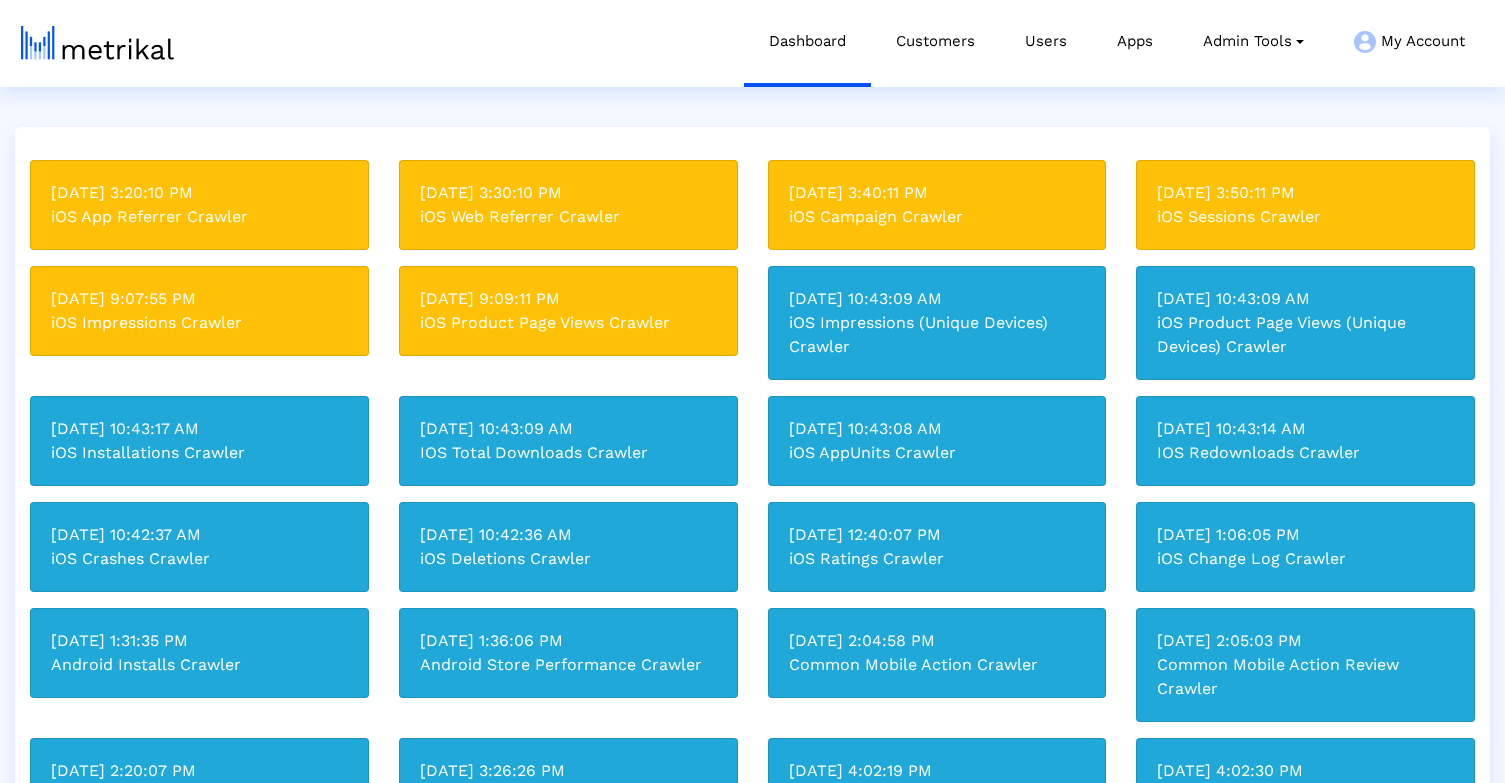 click on "iOS Impressions Crawler" at bounding box center (199, 323) 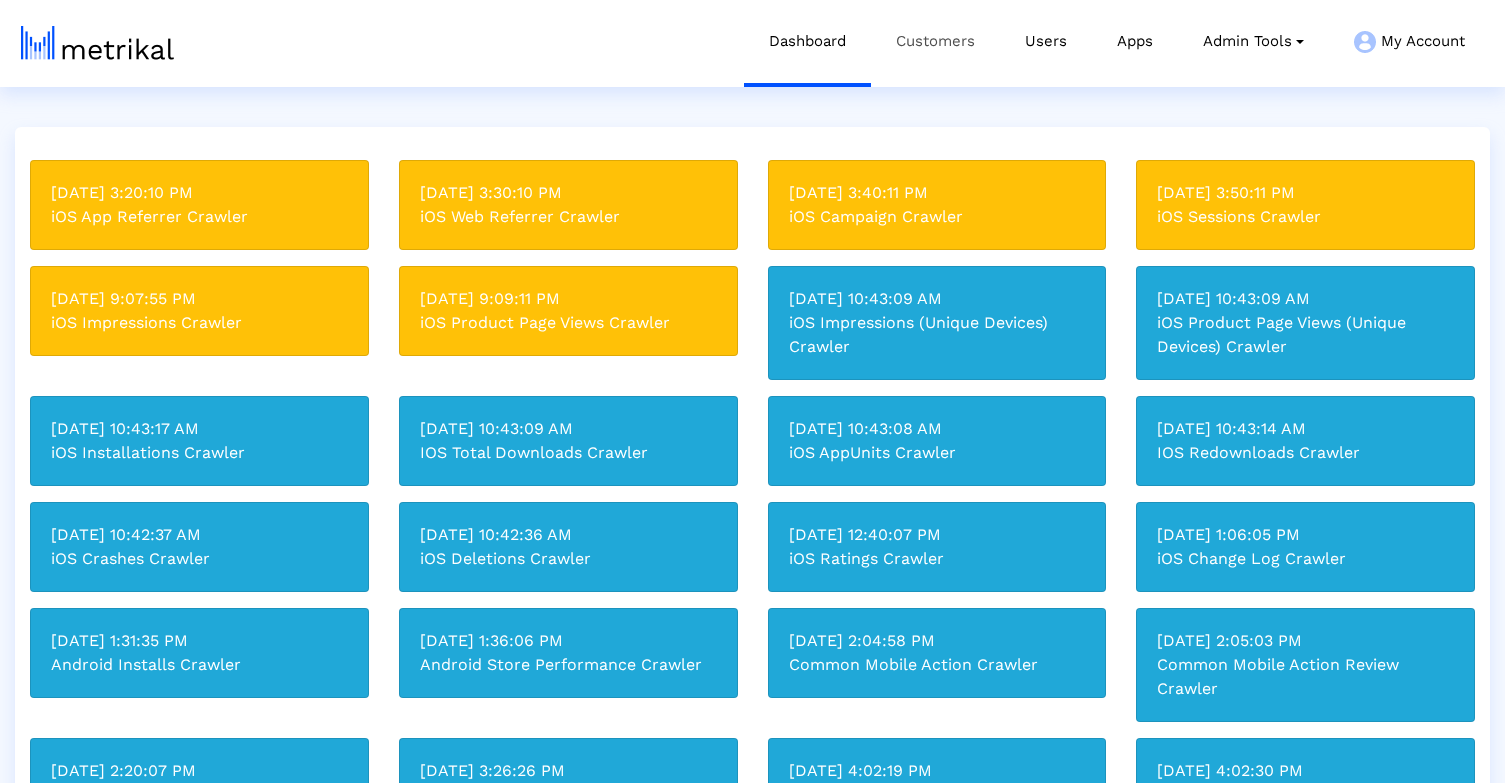 click on "Customers" at bounding box center [935, 41] 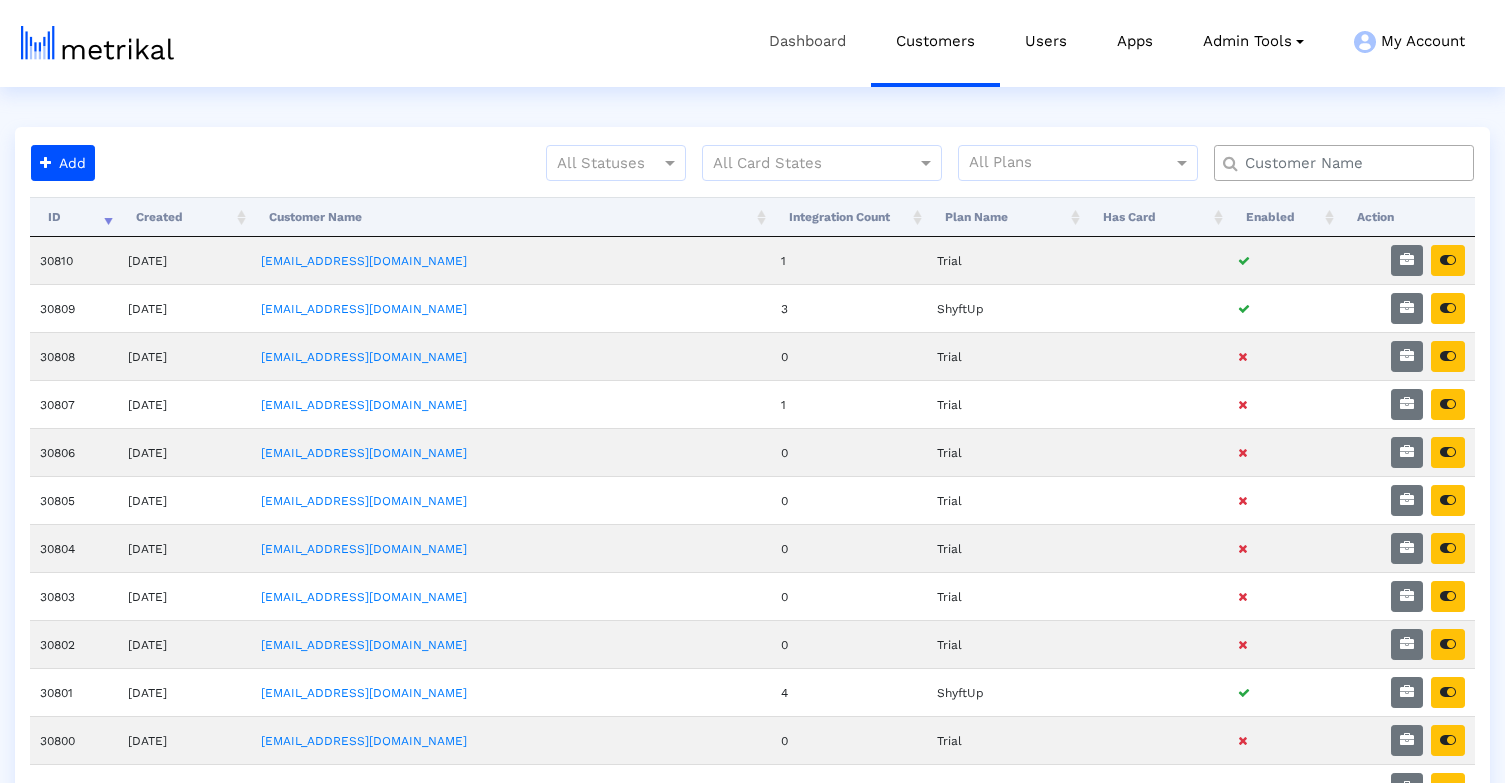 click on "Dashboard" at bounding box center (807, 41) 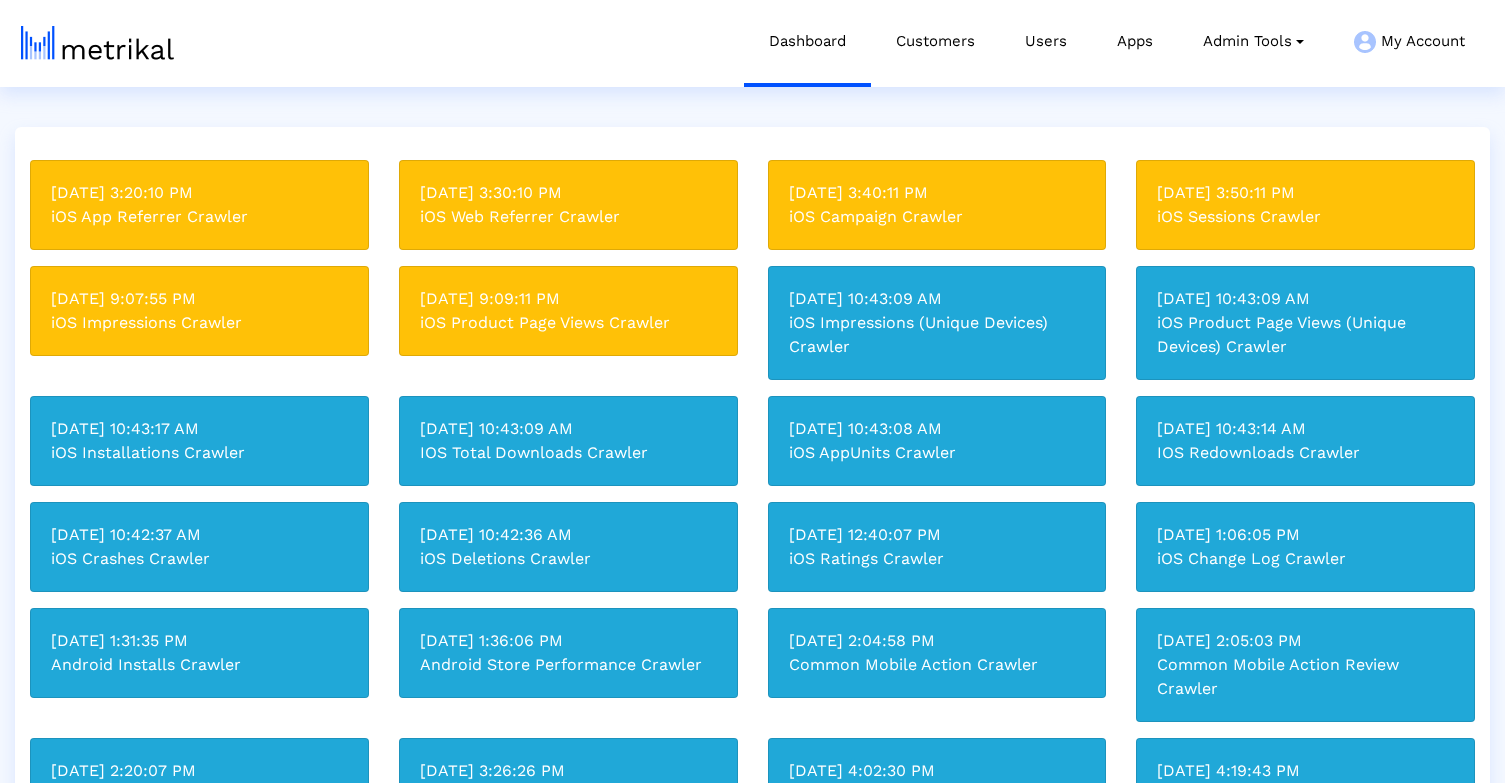 click on "[DATE] 3:30:10 PM" at bounding box center [568, 193] 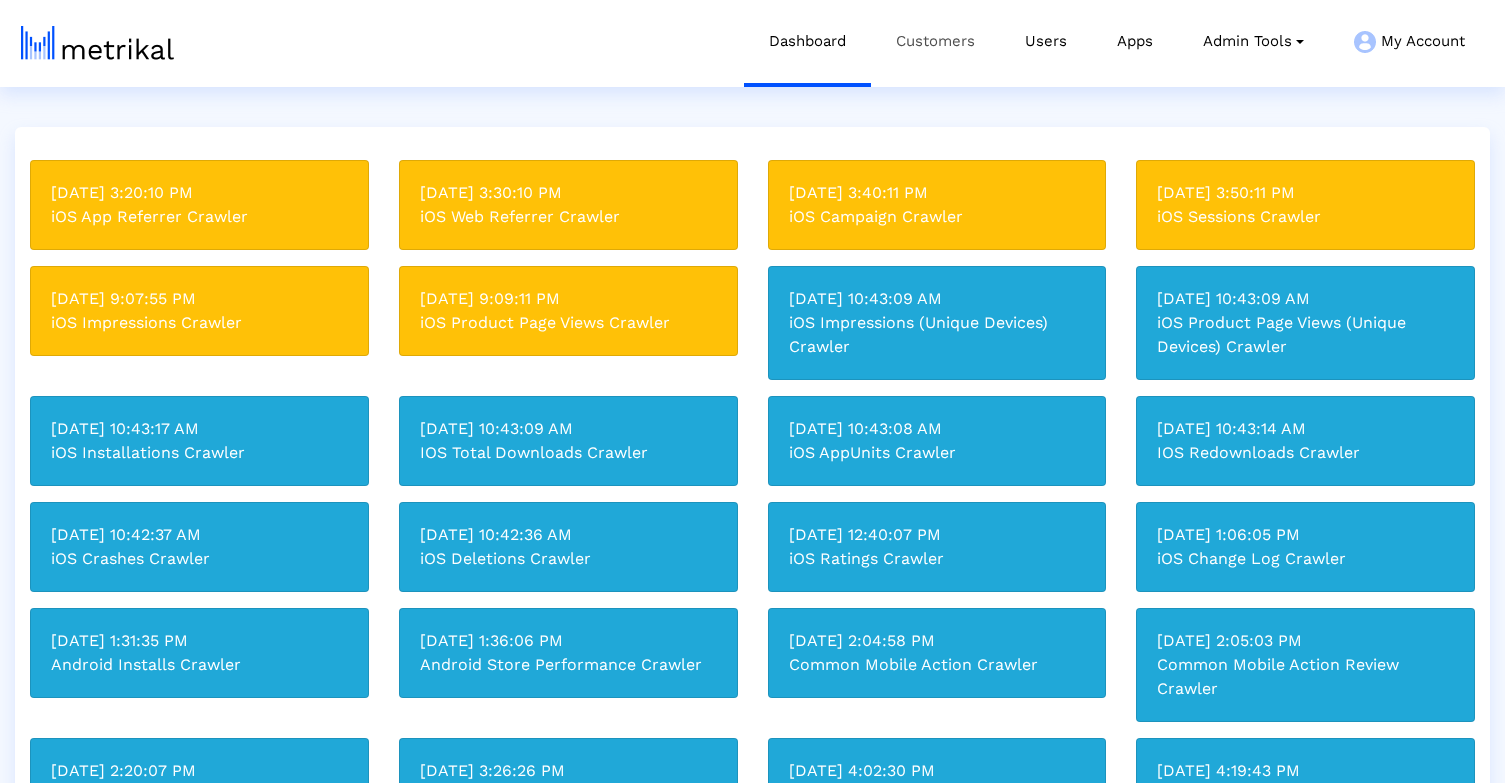 click on "Customers" at bounding box center (935, 41) 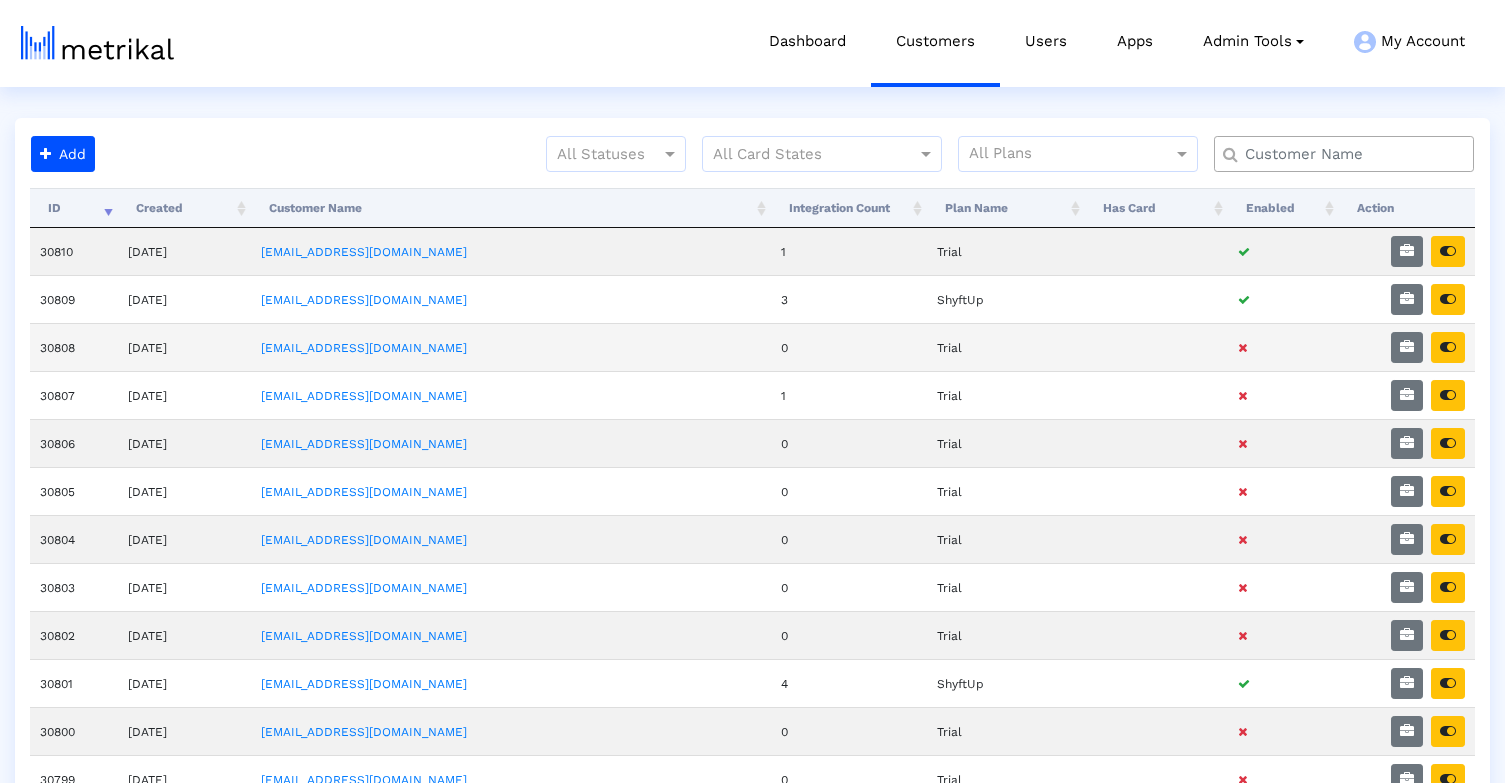 scroll, scrollTop: 9, scrollLeft: 0, axis: vertical 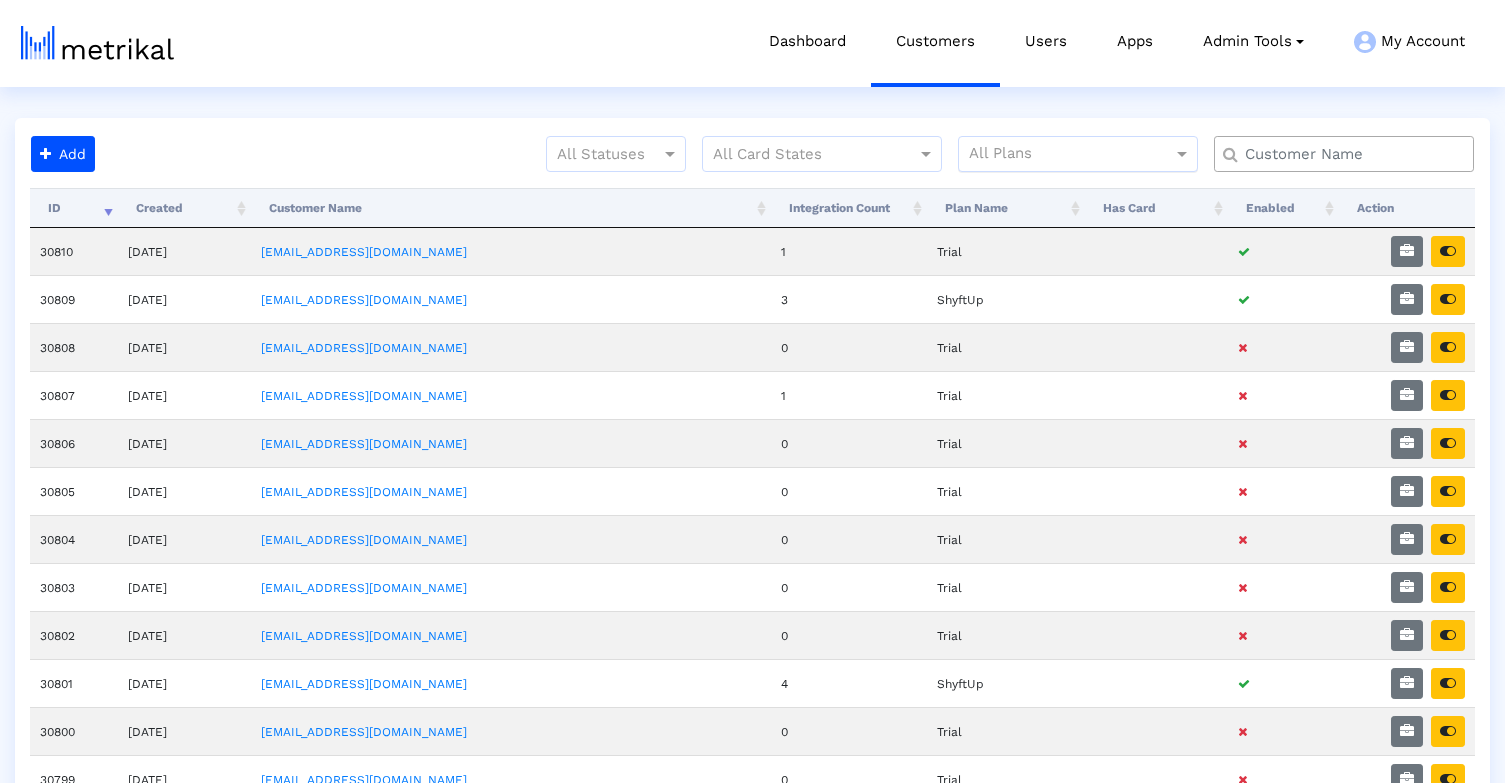 click on "All Plans" at bounding box center (1072, 155) 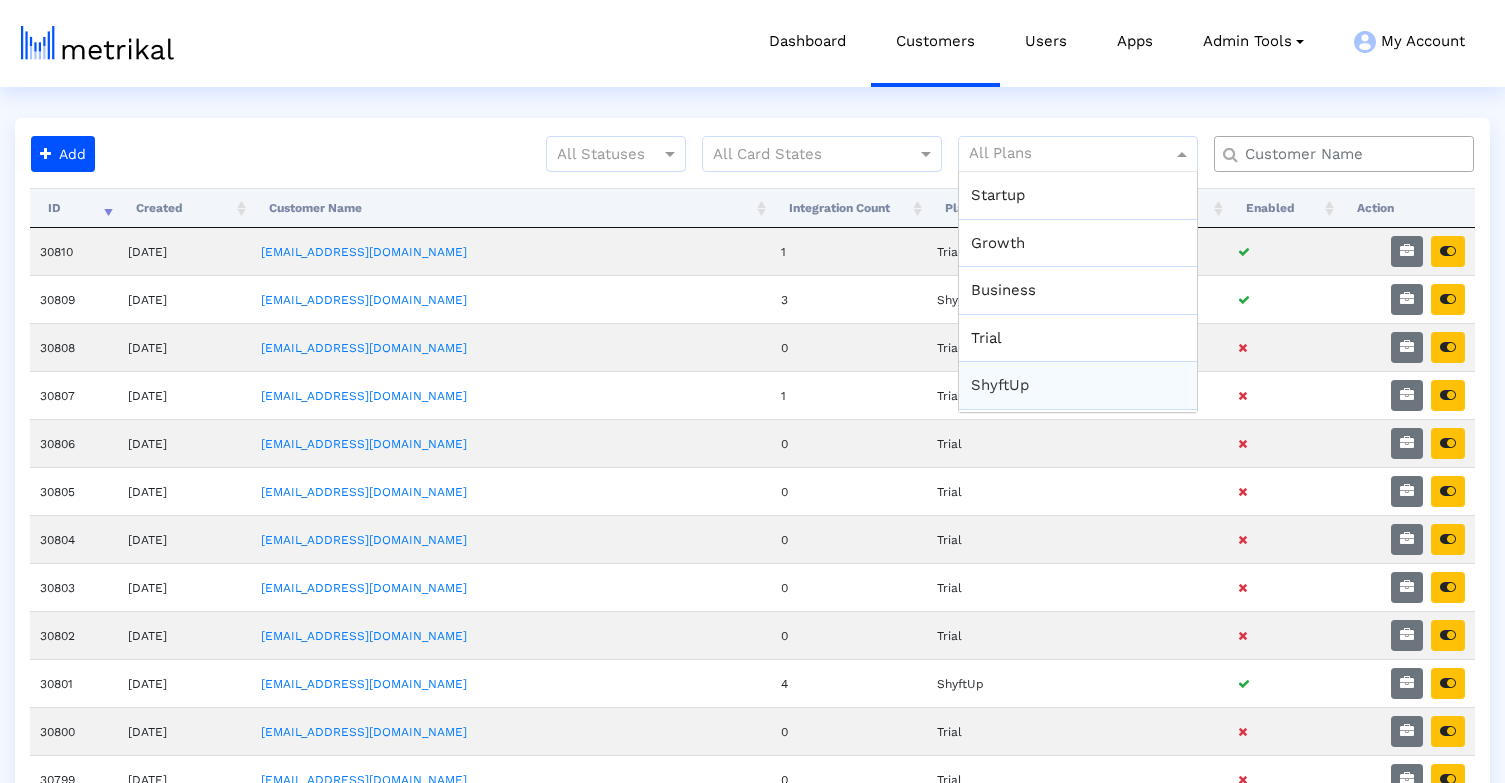 click on "ShyftUp" at bounding box center (1078, 386) 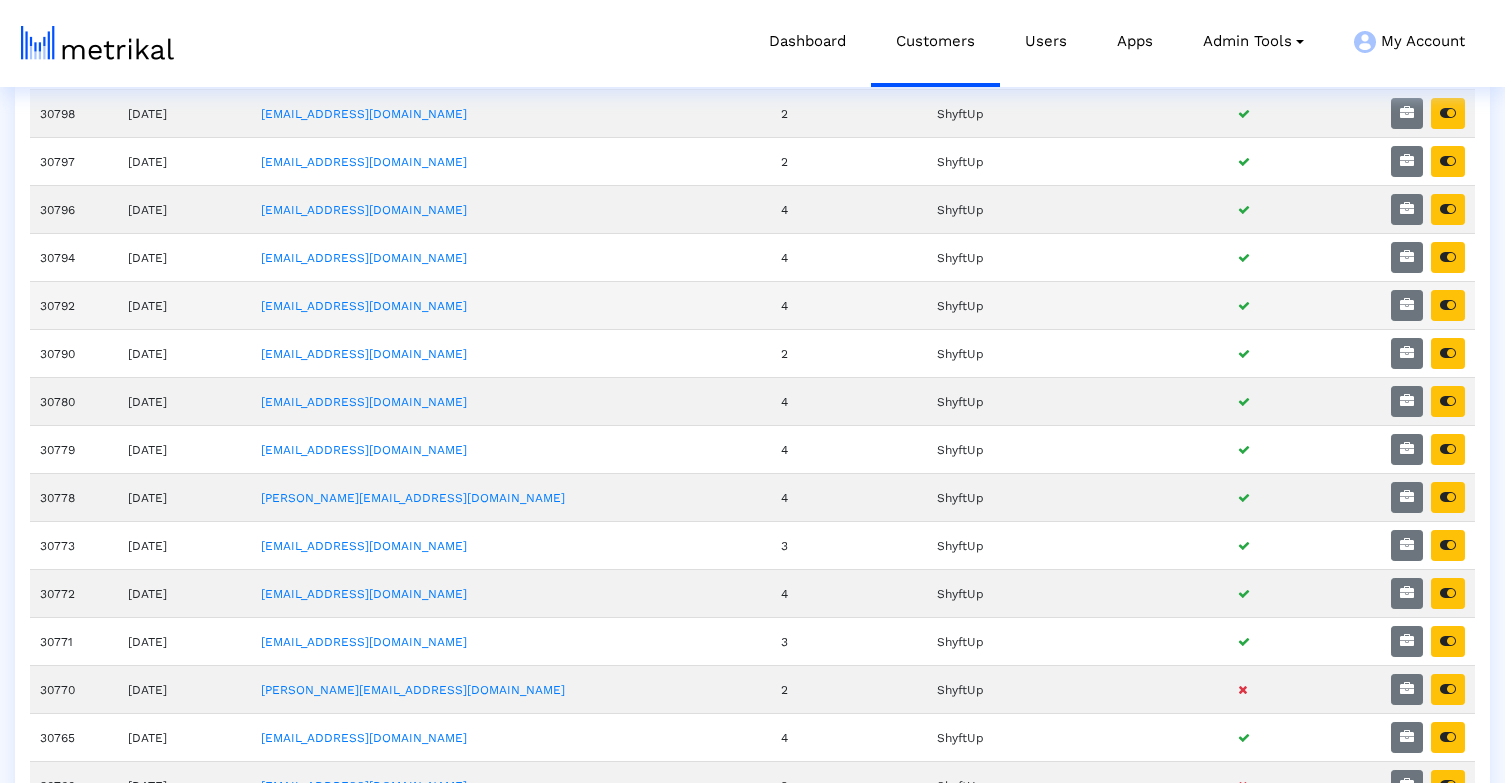scroll, scrollTop: 273, scrollLeft: 0, axis: vertical 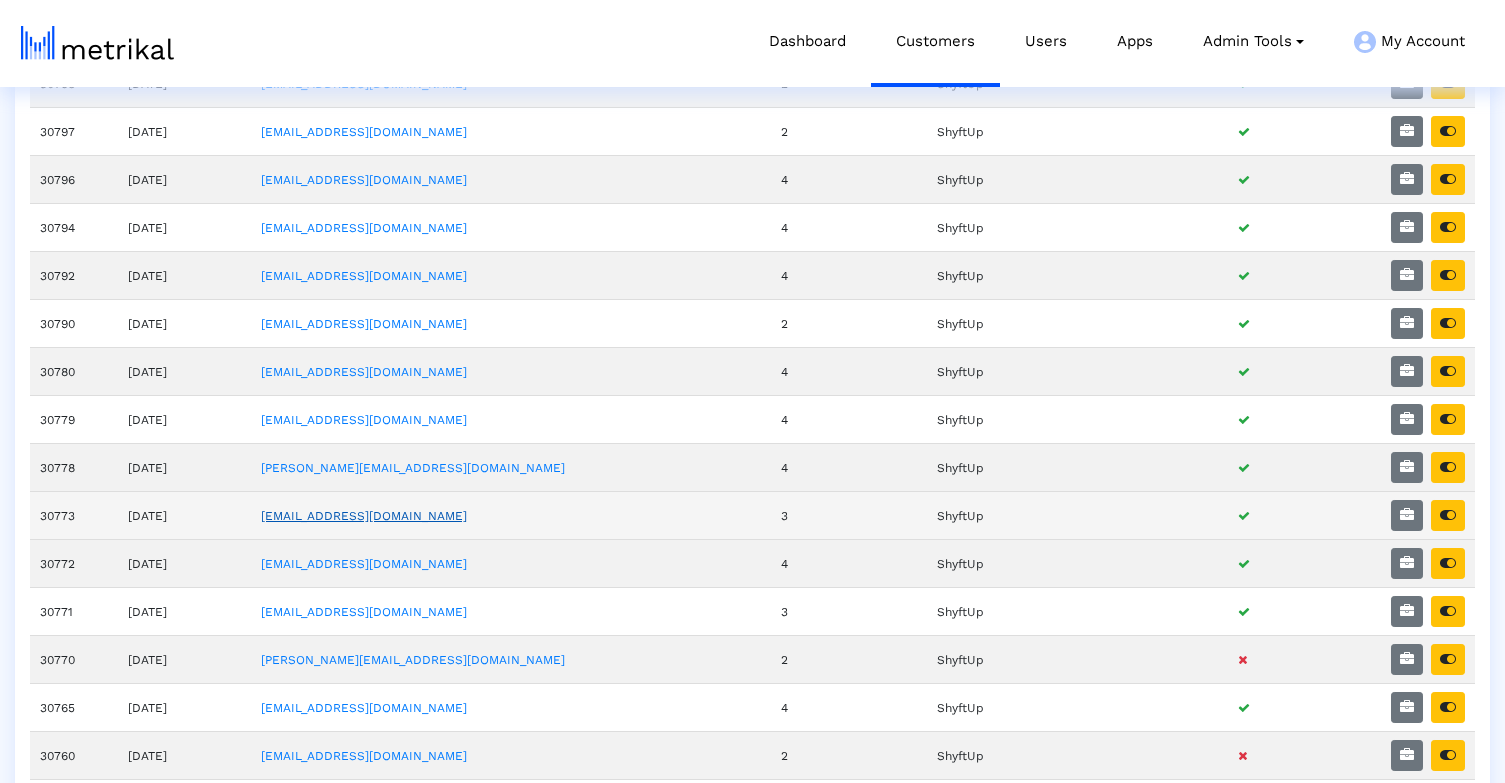 click on "[EMAIL_ADDRESS][DOMAIN_NAME]" at bounding box center (364, 516) 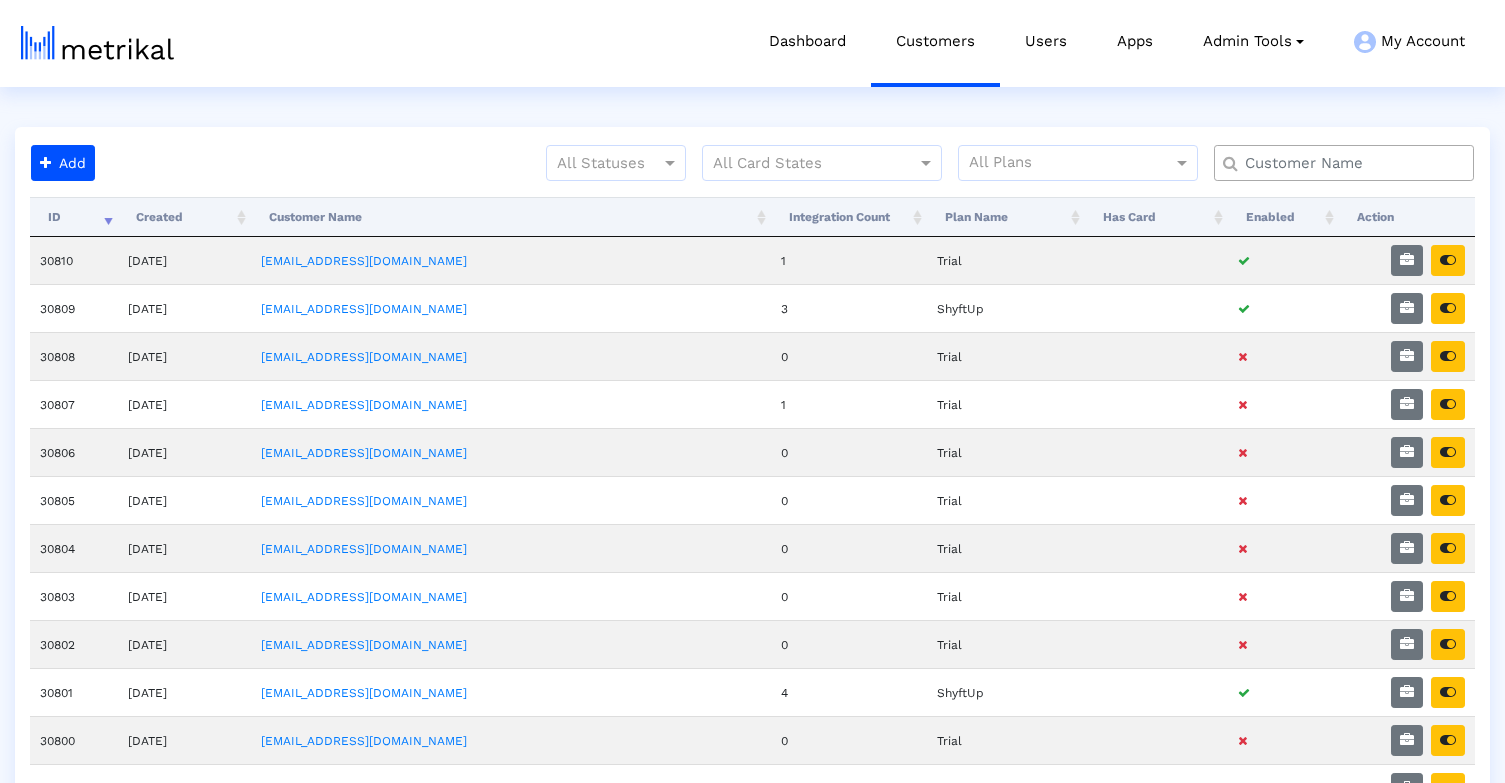 scroll, scrollTop: 0, scrollLeft: 0, axis: both 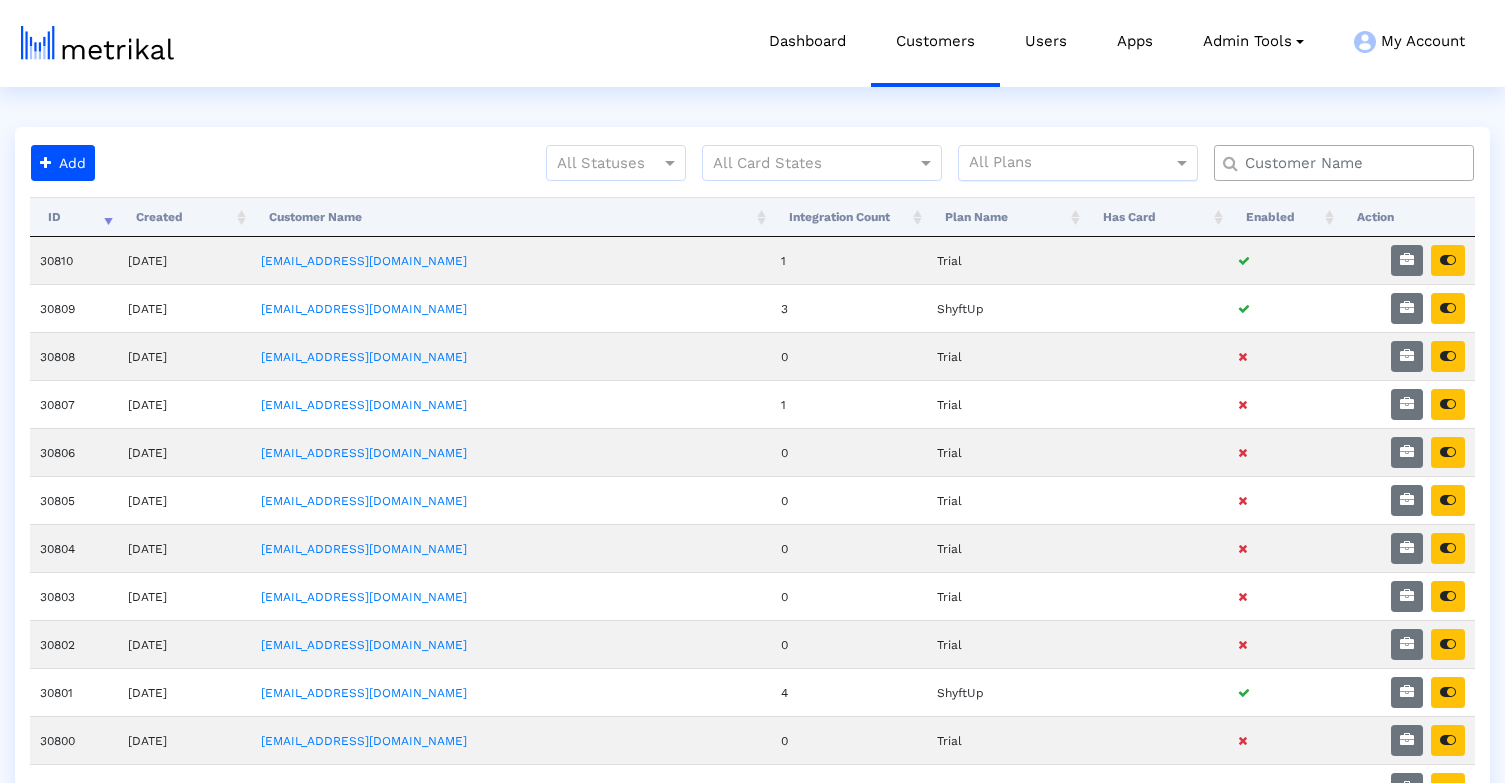 click on "All Plans" at bounding box center (1072, 164) 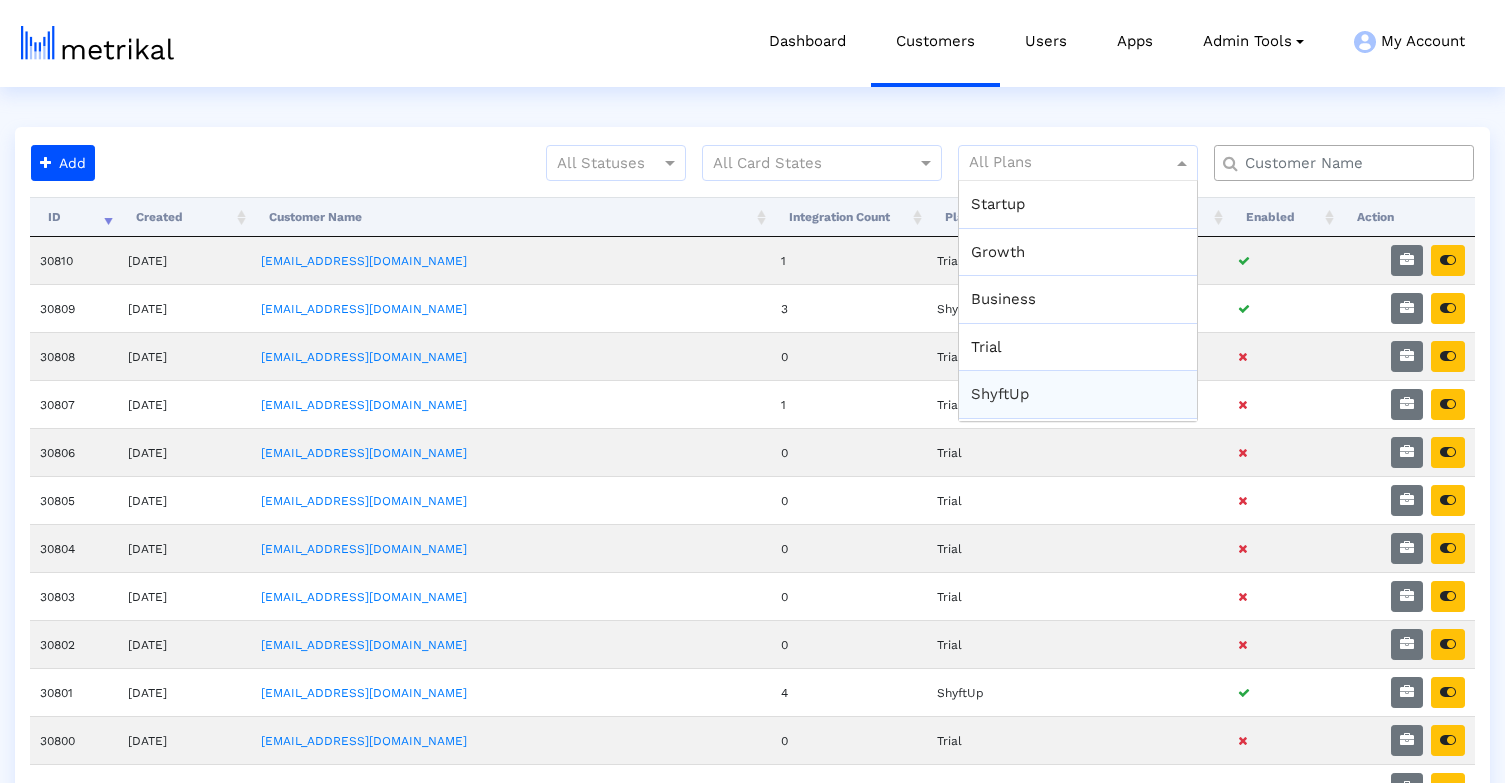 click on "ShyftUp" at bounding box center (1078, 395) 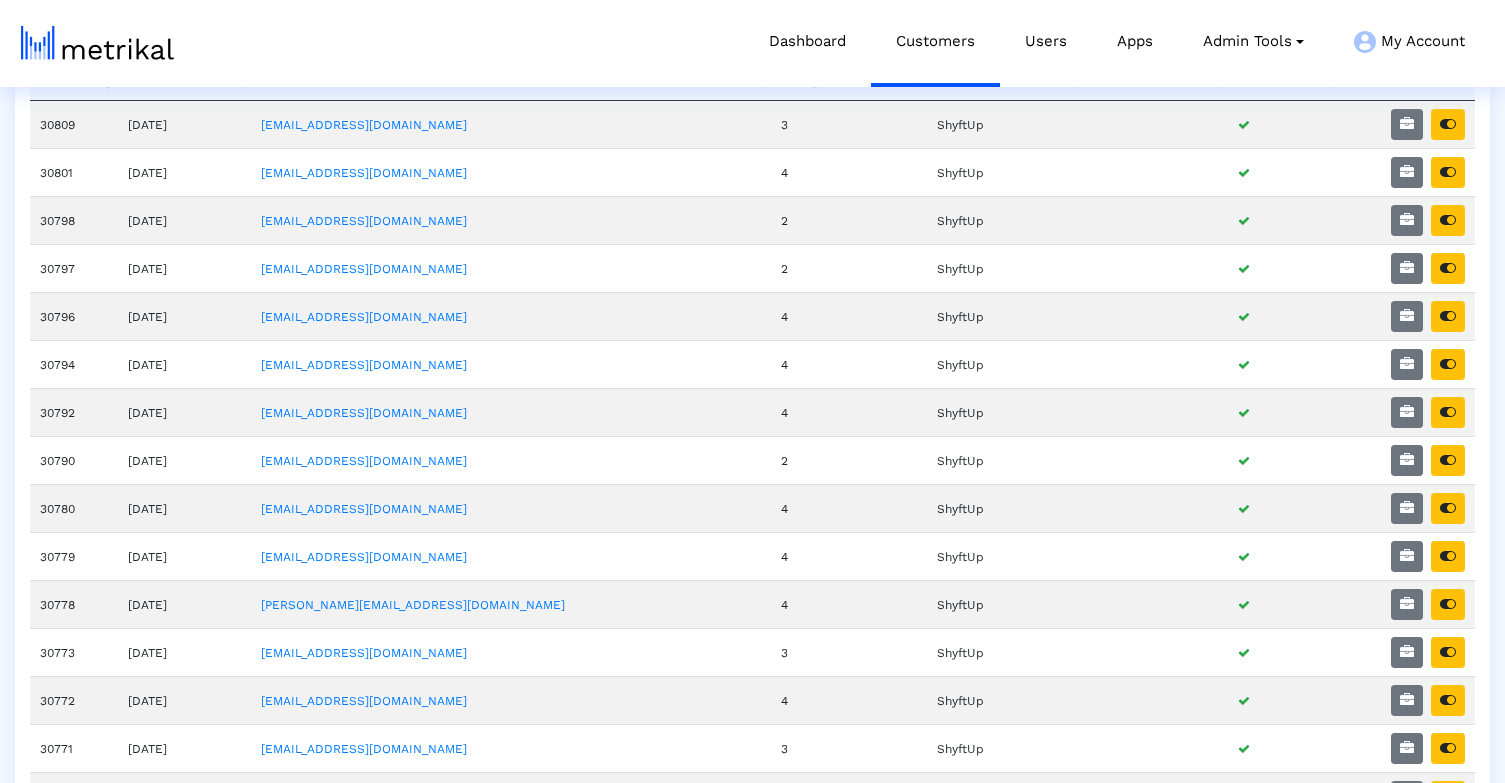 scroll, scrollTop: 162, scrollLeft: 0, axis: vertical 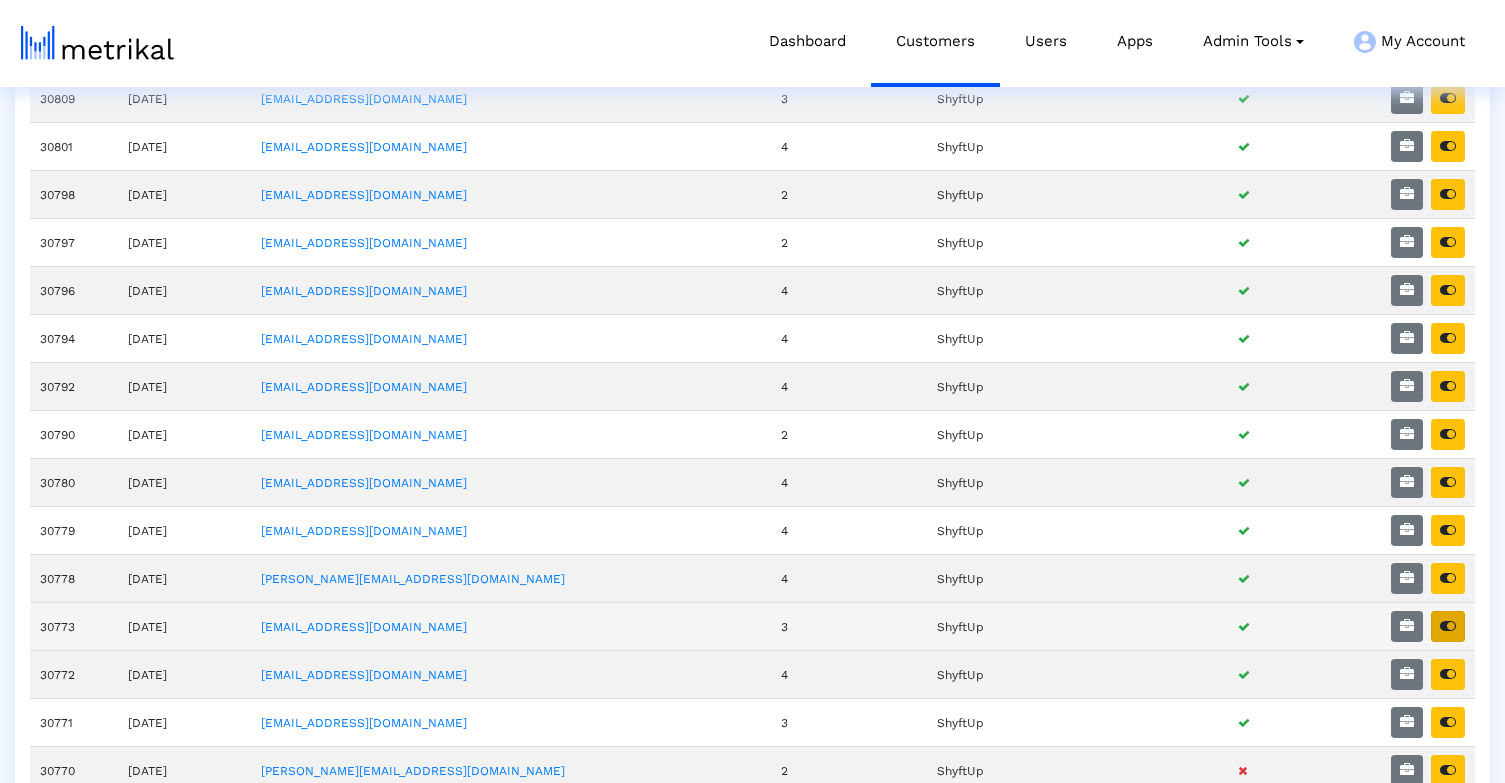 click at bounding box center (1448, 626) 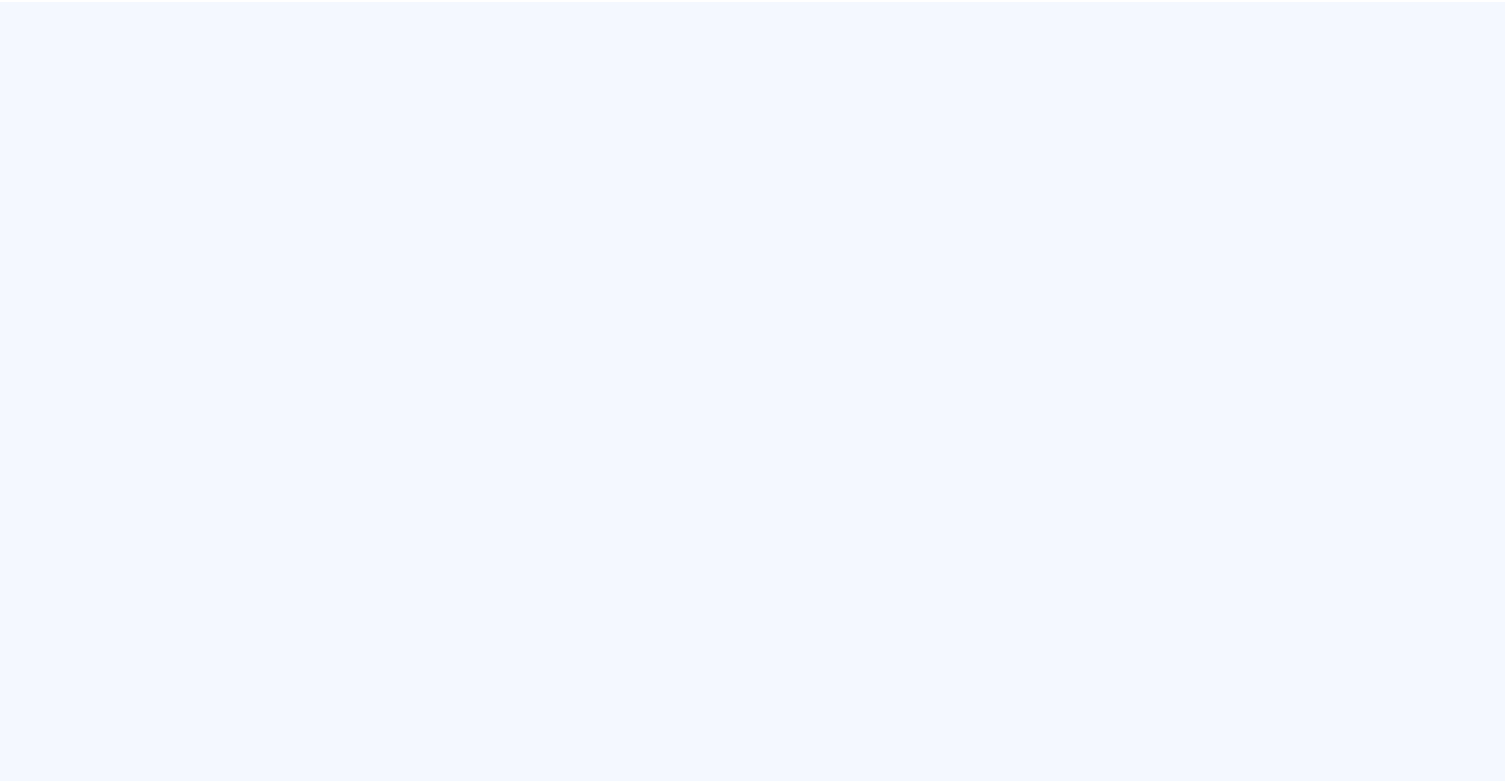 scroll, scrollTop: 0, scrollLeft: 0, axis: both 